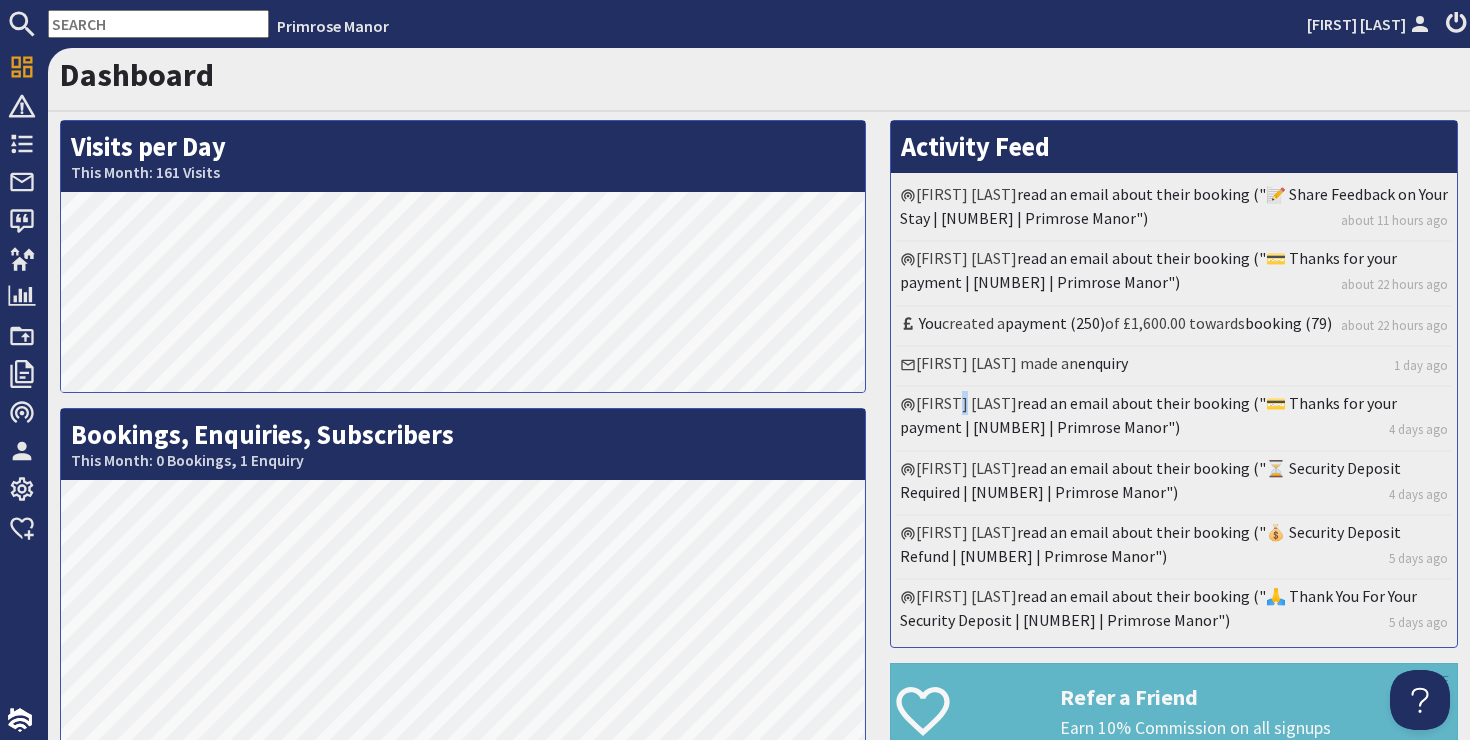 scroll, scrollTop: 0, scrollLeft: 0, axis: both 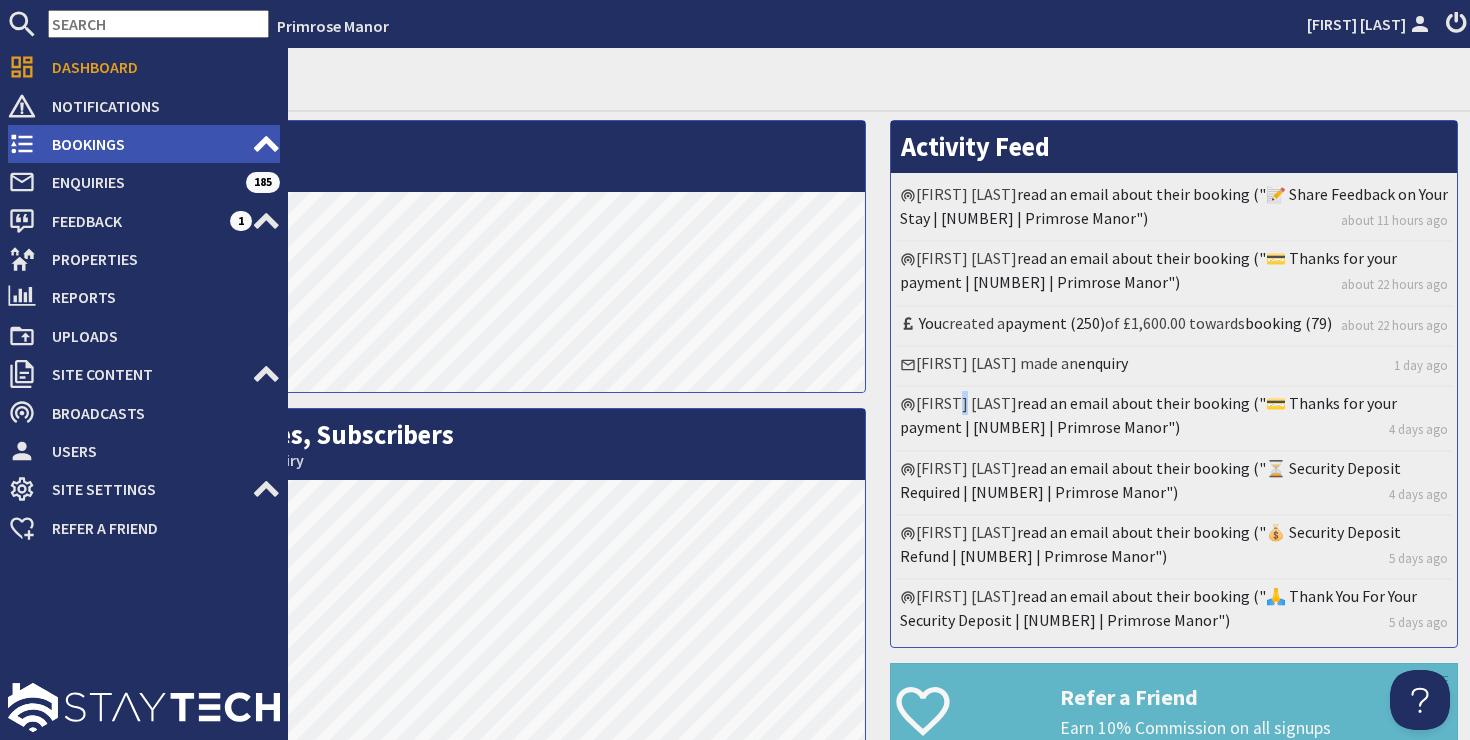 click on "Bookings" at bounding box center [144, 144] 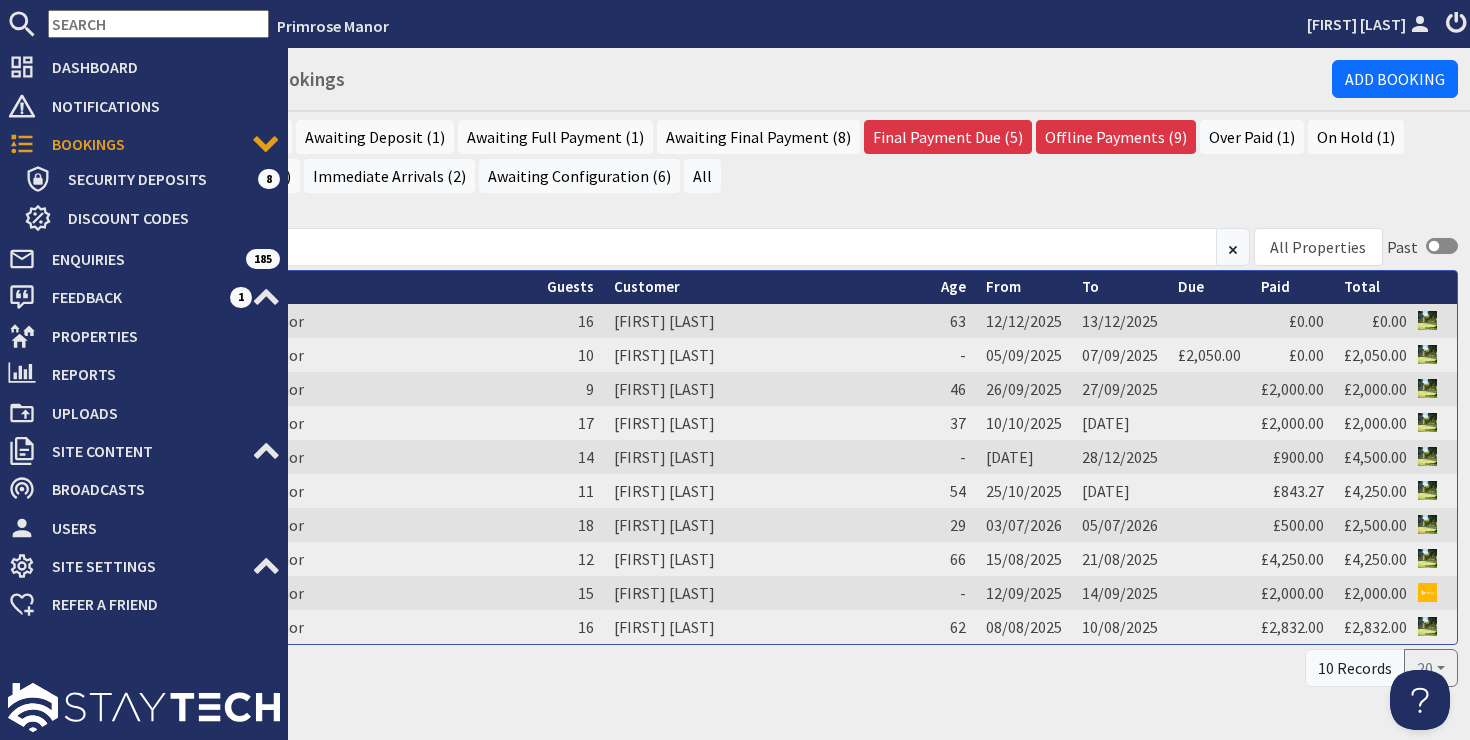 scroll, scrollTop: 0, scrollLeft: 0, axis: both 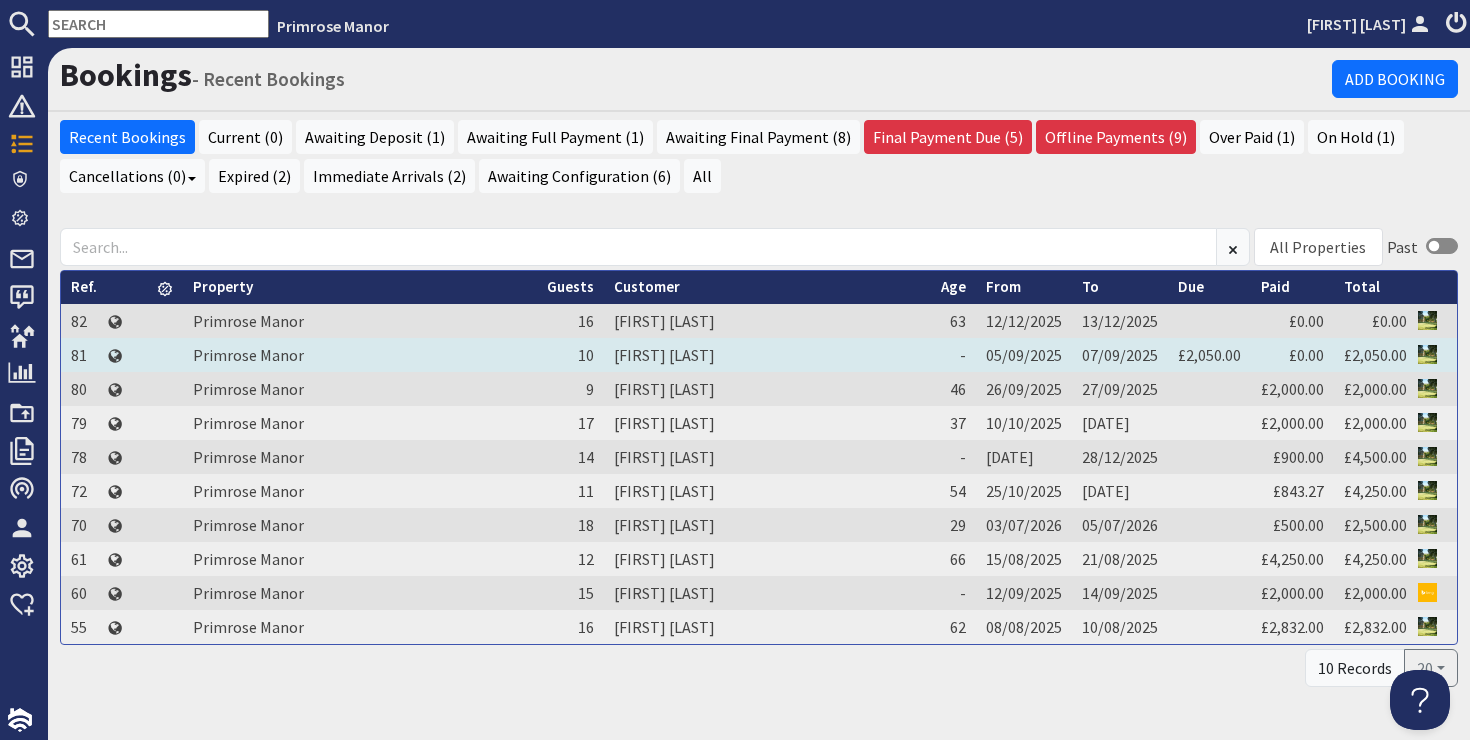 click on "05/09/2025" at bounding box center (1024, 355) 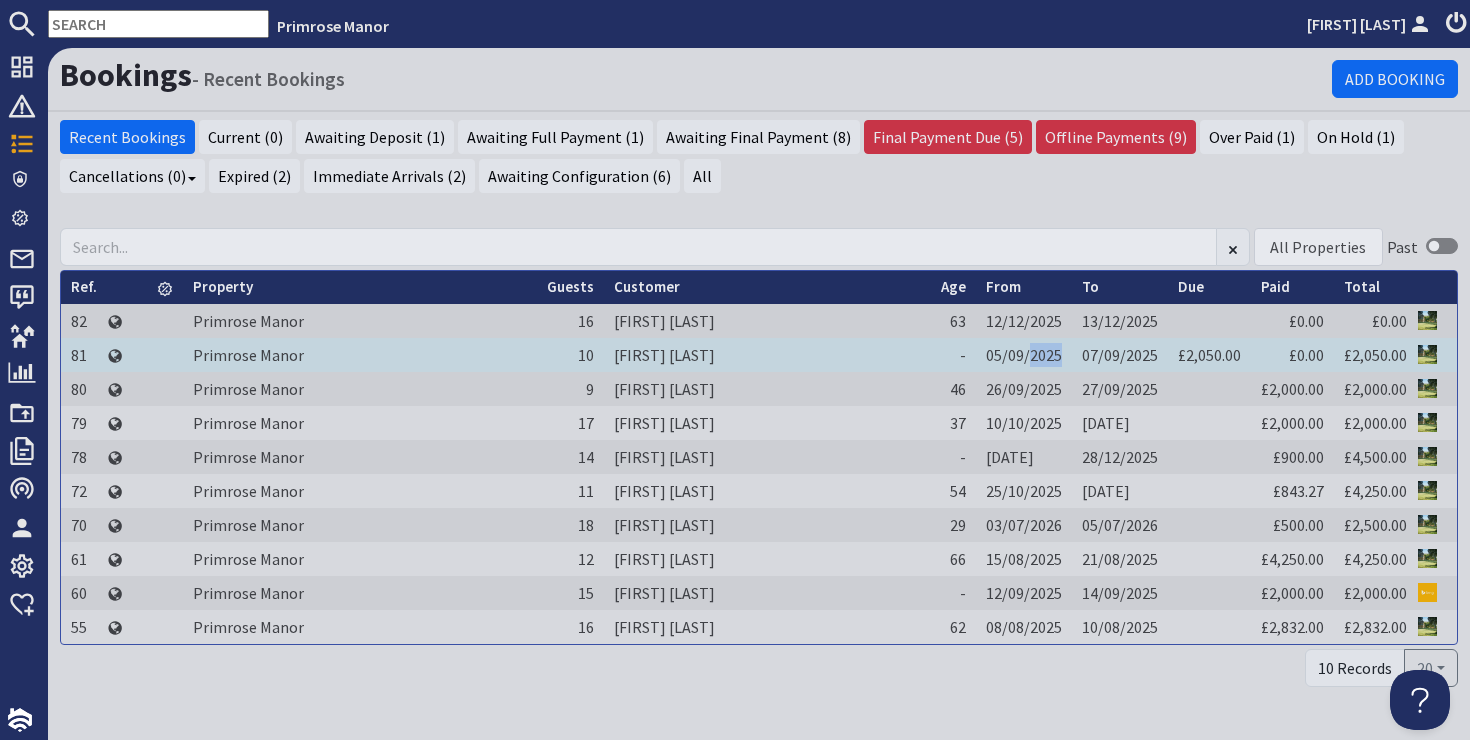 click on "05/09/2025" at bounding box center (1024, 355) 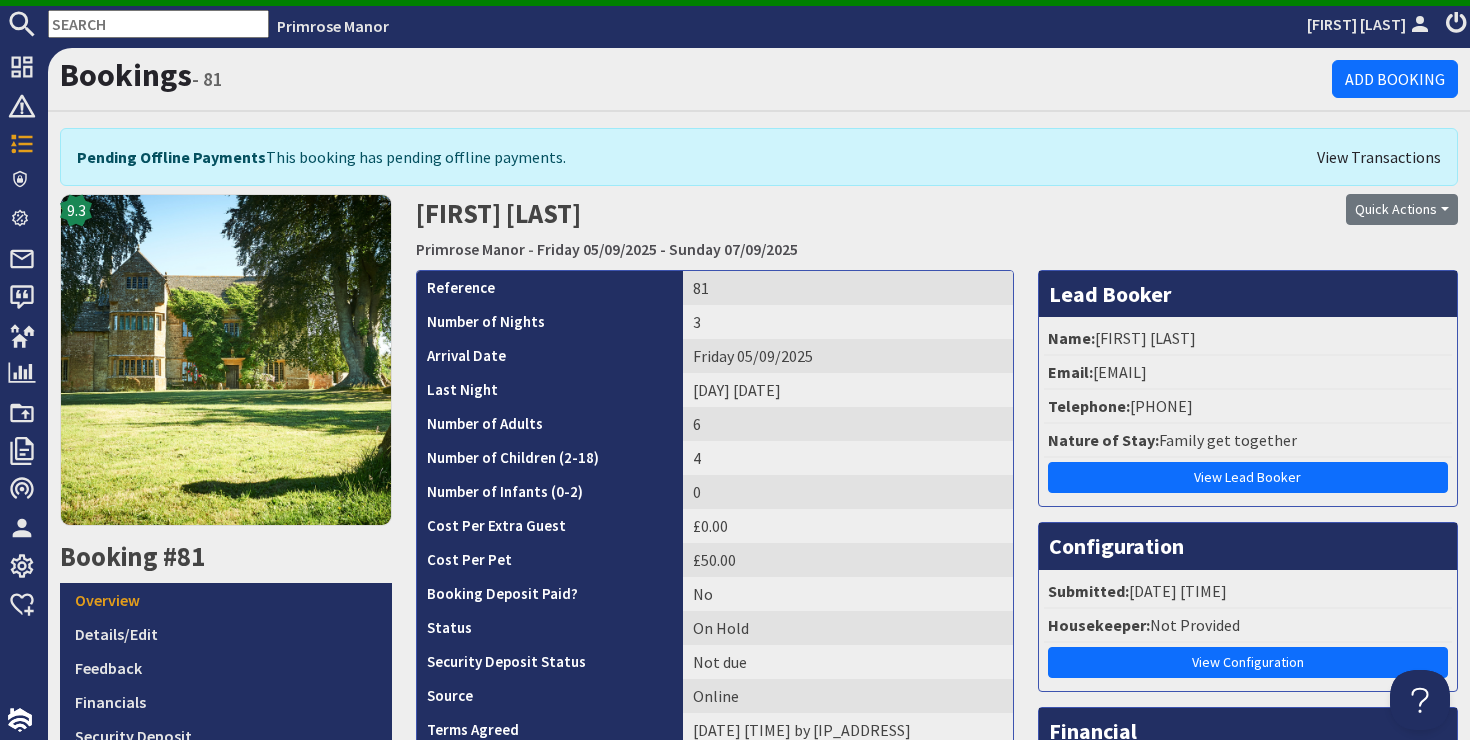 scroll, scrollTop: 0, scrollLeft: 0, axis: both 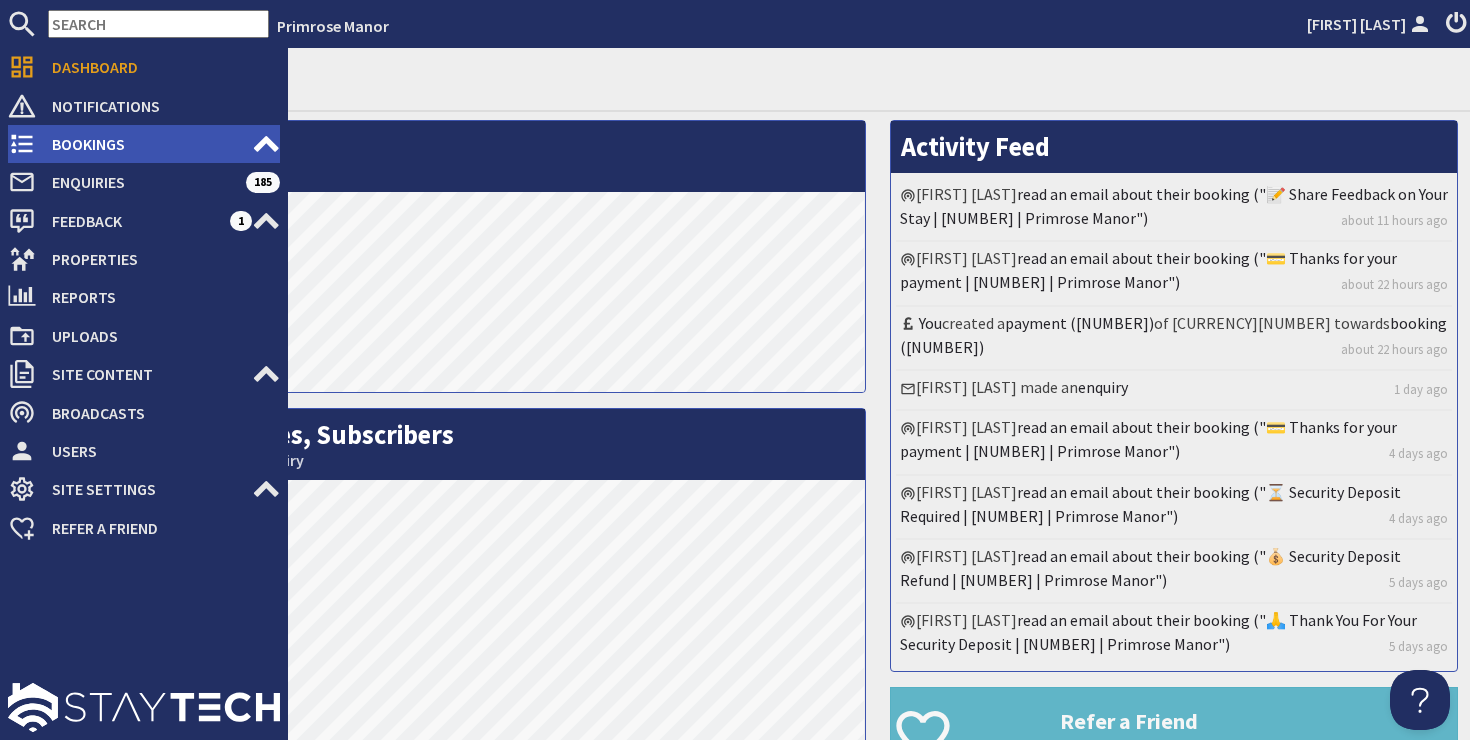 click on "Bookings" at bounding box center [144, 144] 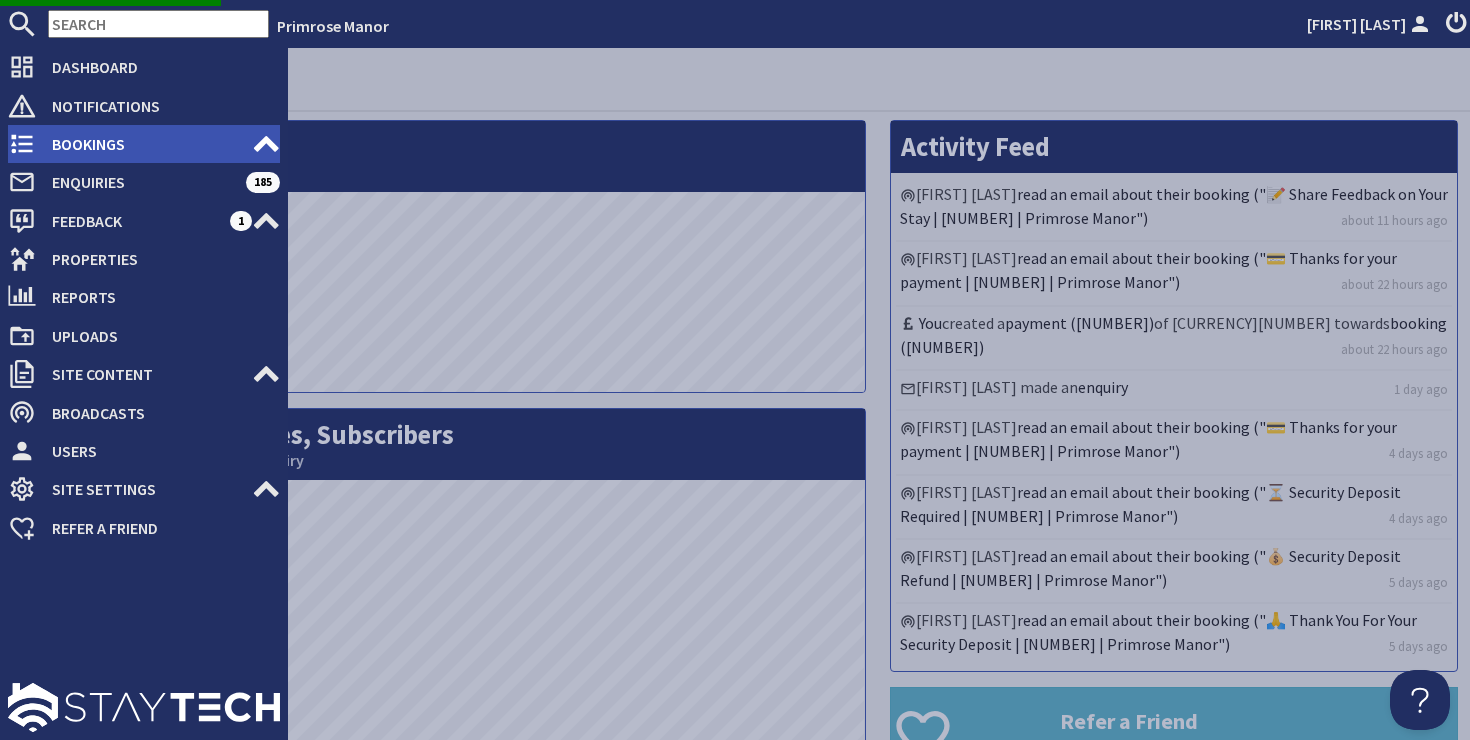 click on "Bookings" at bounding box center [144, 144] 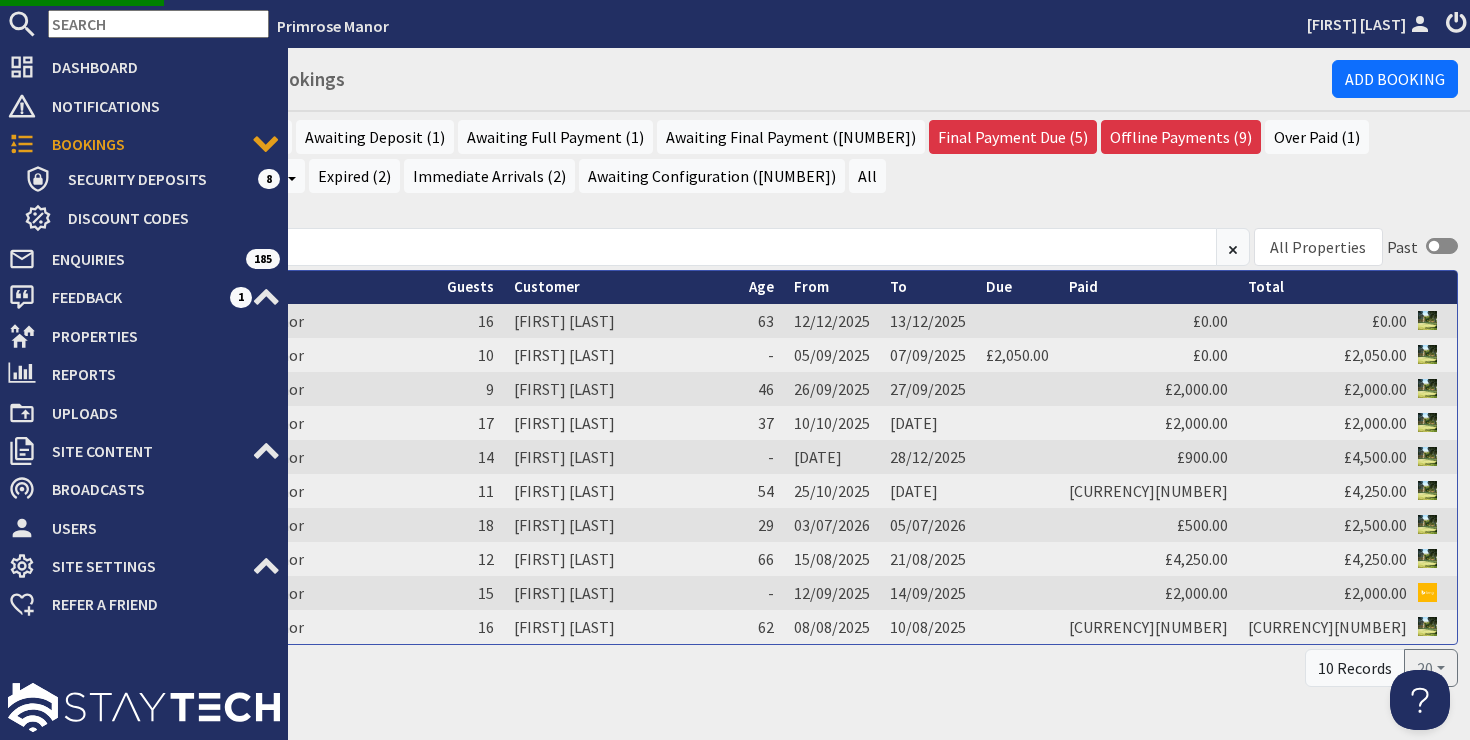 scroll, scrollTop: 0, scrollLeft: 0, axis: both 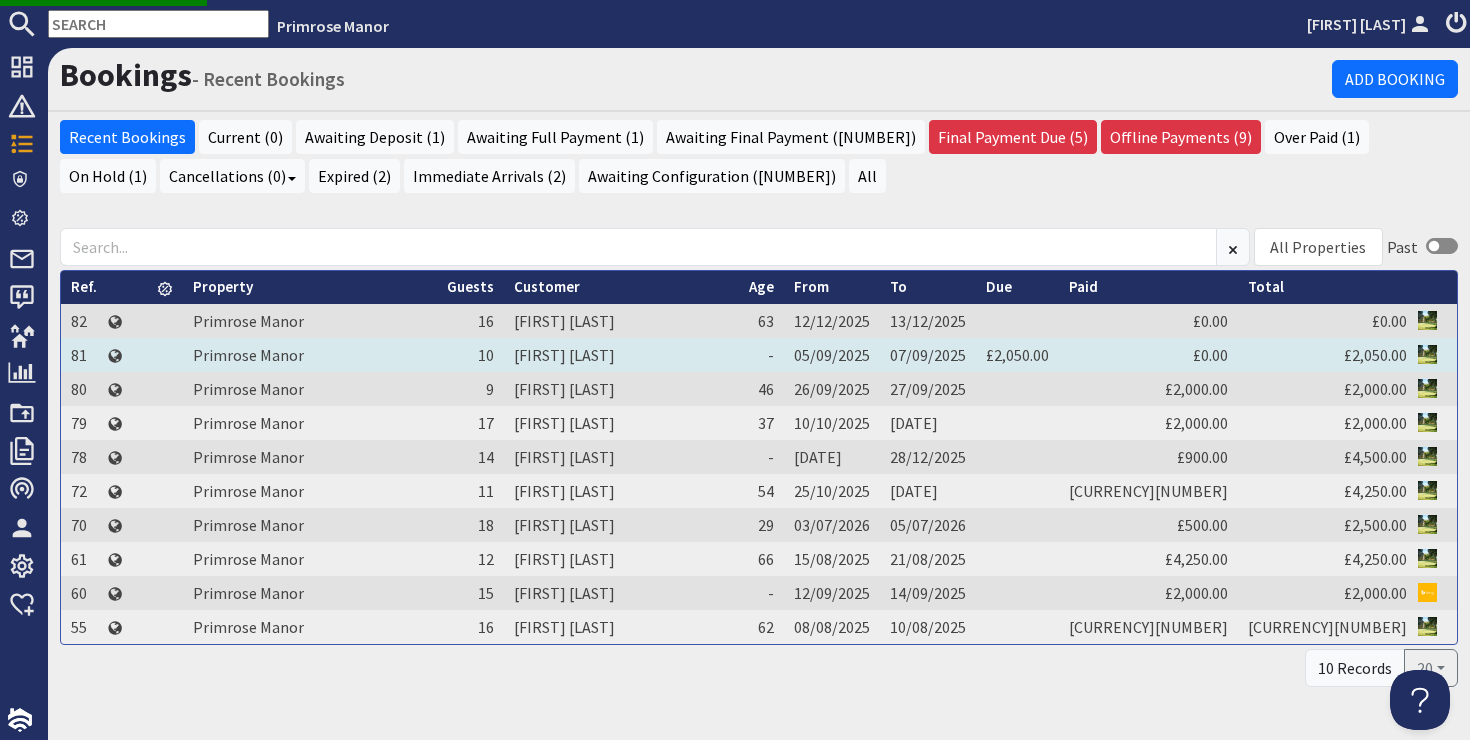 click on "[FIRST] [LAST]" at bounding box center [621, 355] 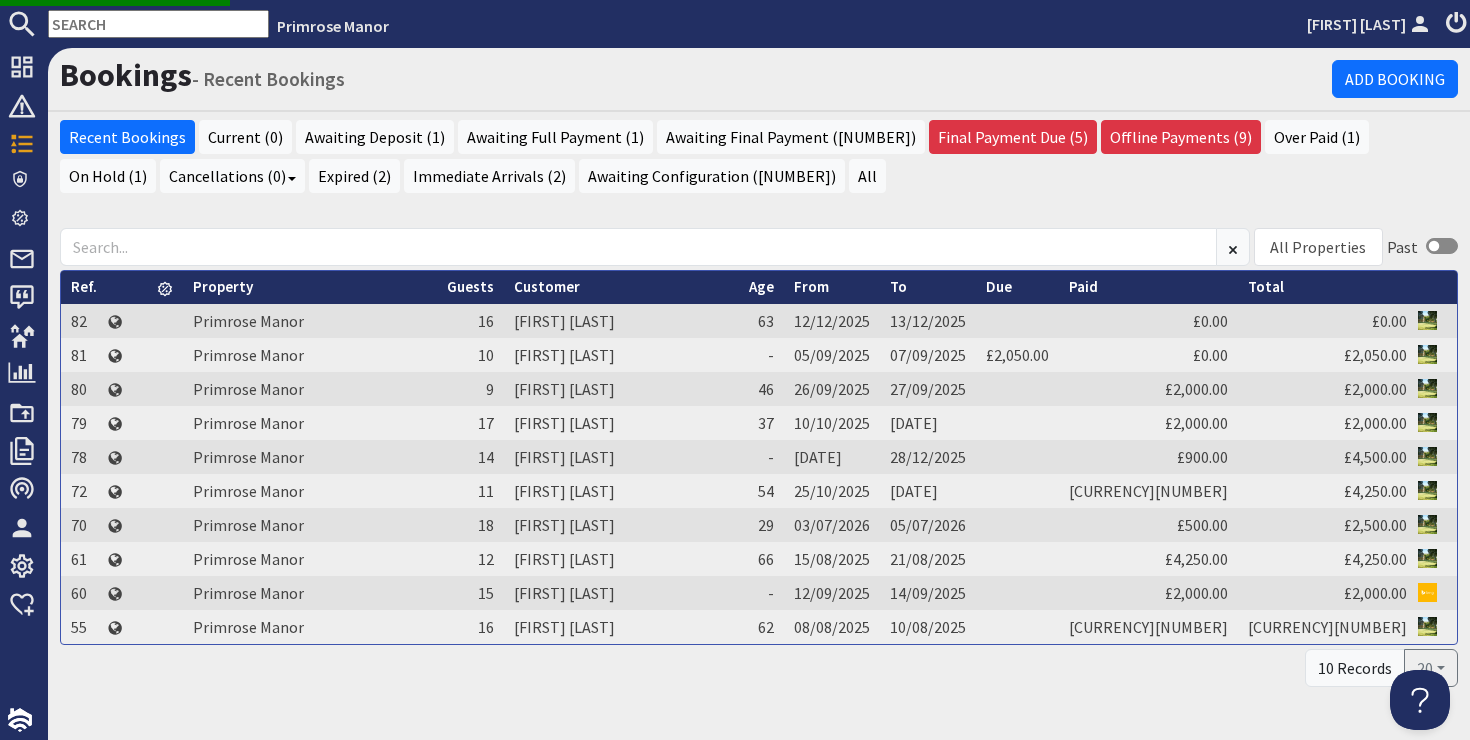 scroll, scrollTop: 0, scrollLeft: 0, axis: both 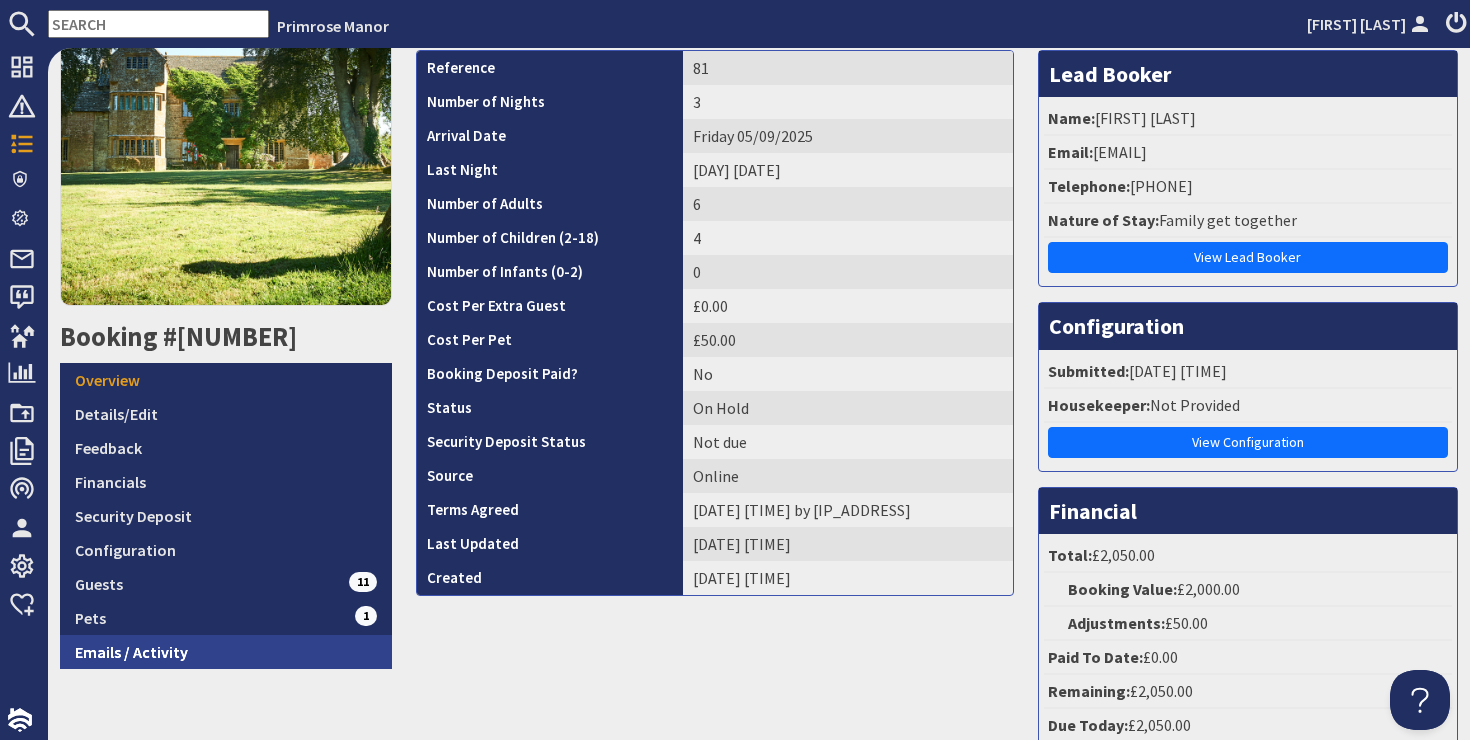 click on "Emails / Activity" at bounding box center (226, 652) 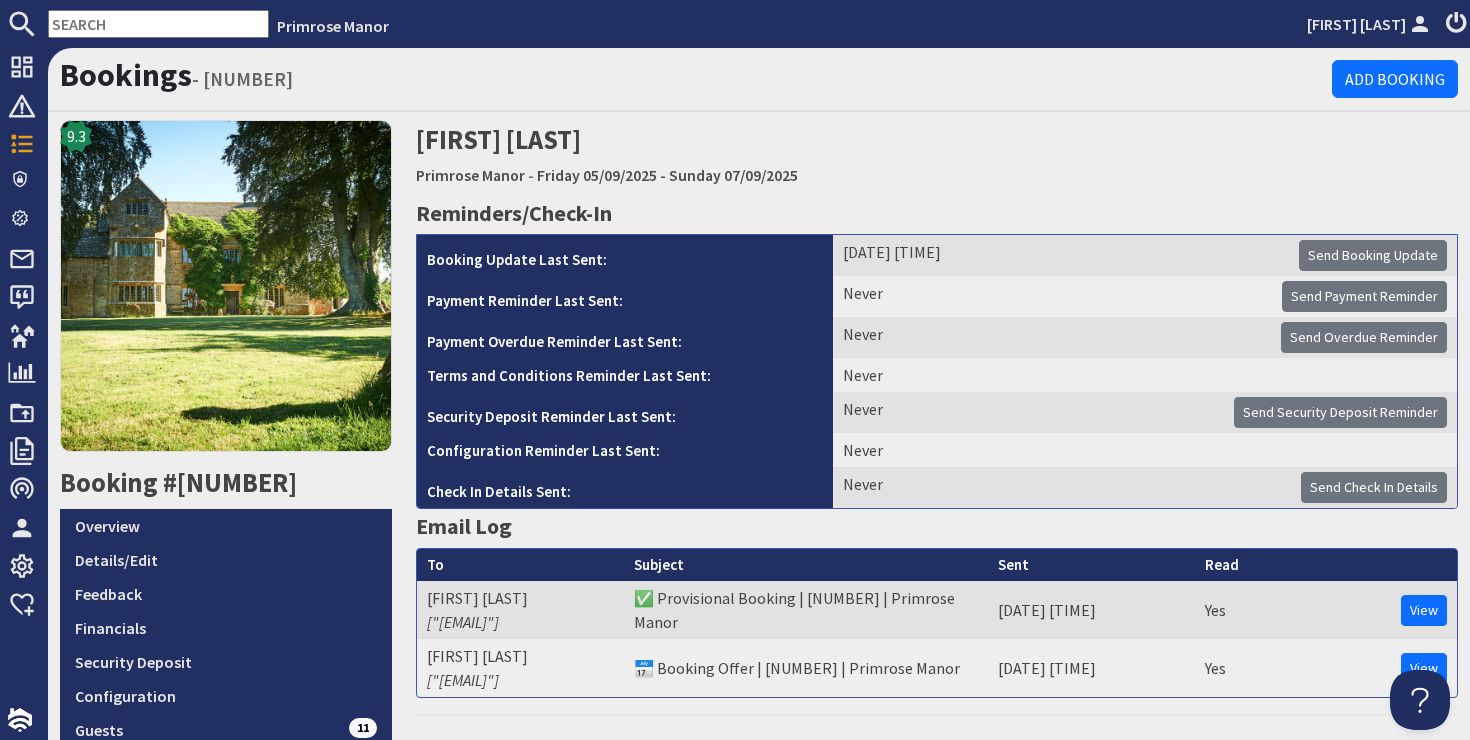 scroll, scrollTop: 0, scrollLeft: 0, axis: both 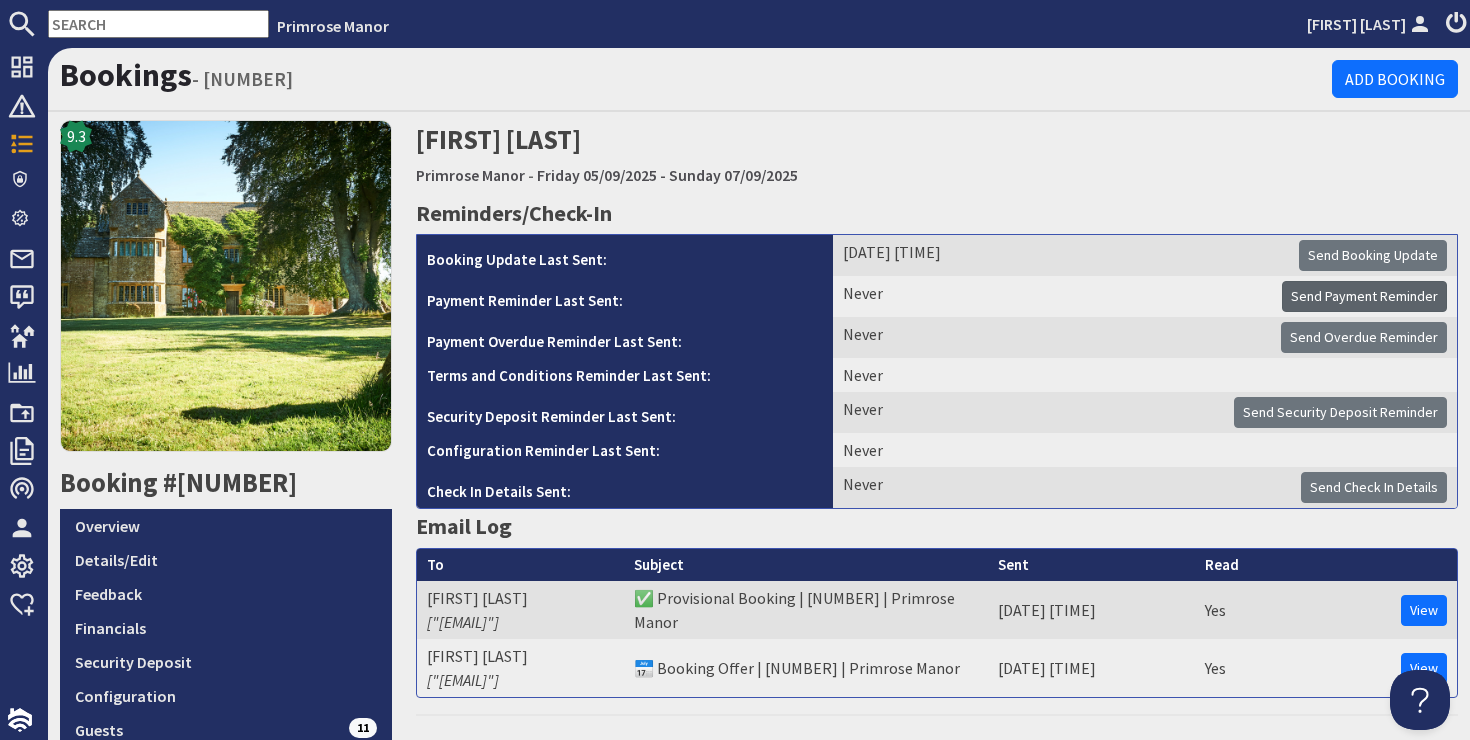 click on "Send Payment Reminder" at bounding box center (1364, 296) 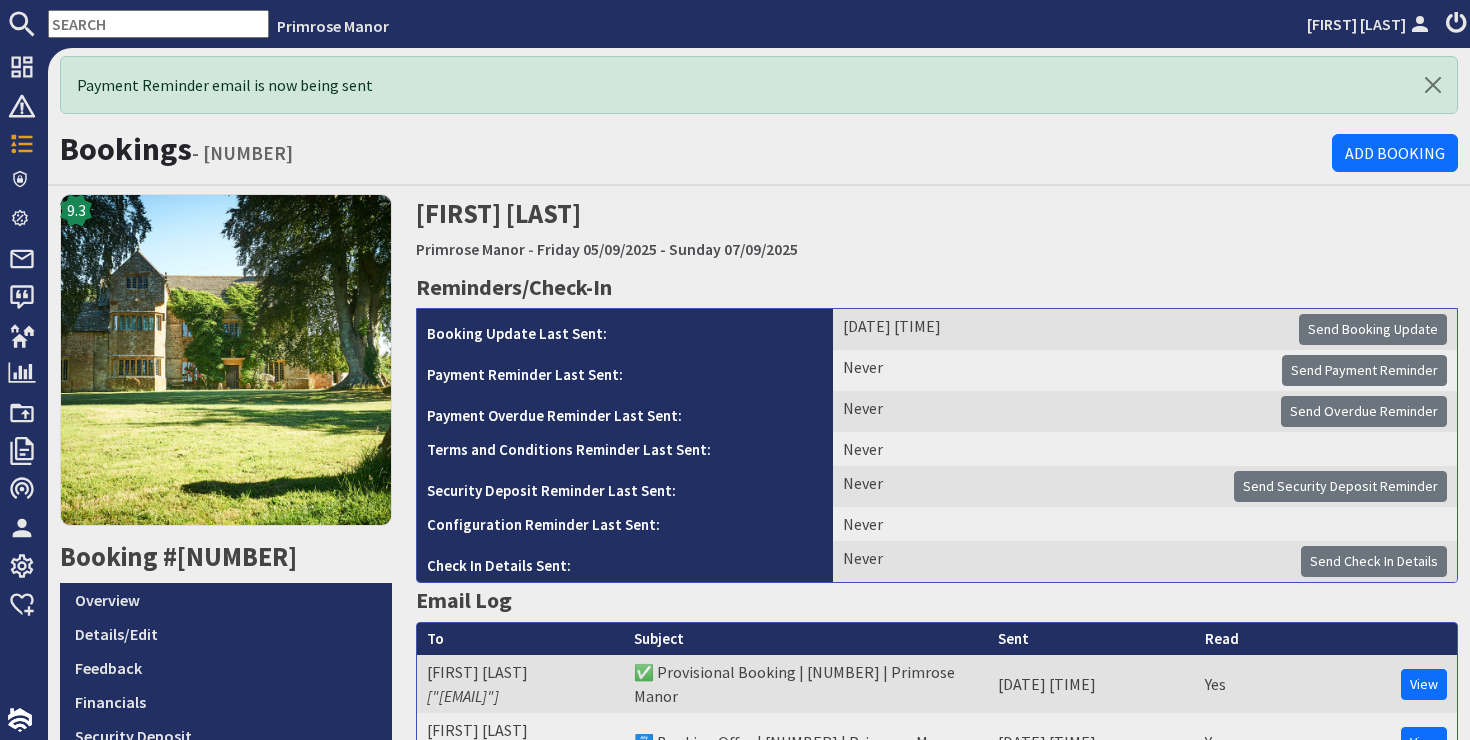 scroll, scrollTop: 0, scrollLeft: 0, axis: both 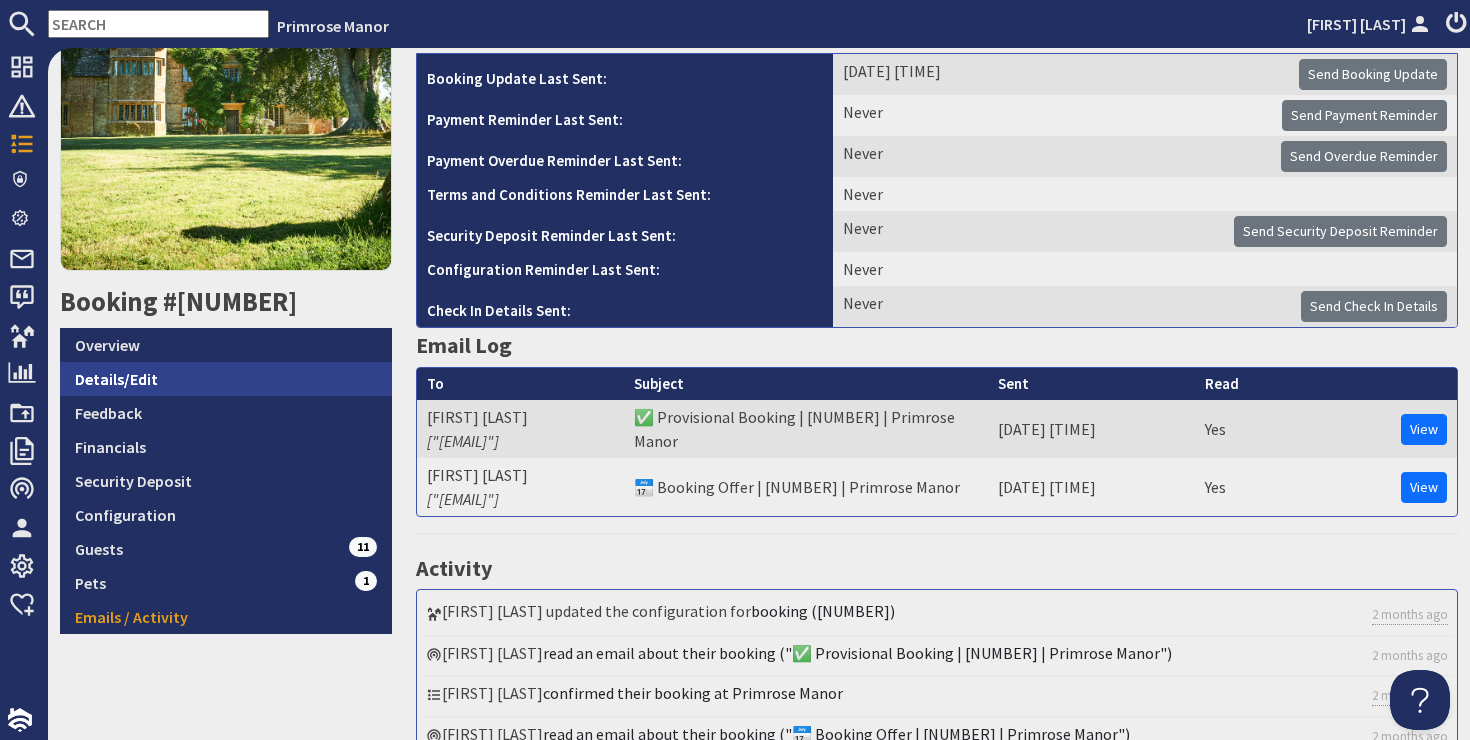 click on "Details/Edit" at bounding box center (226, 379) 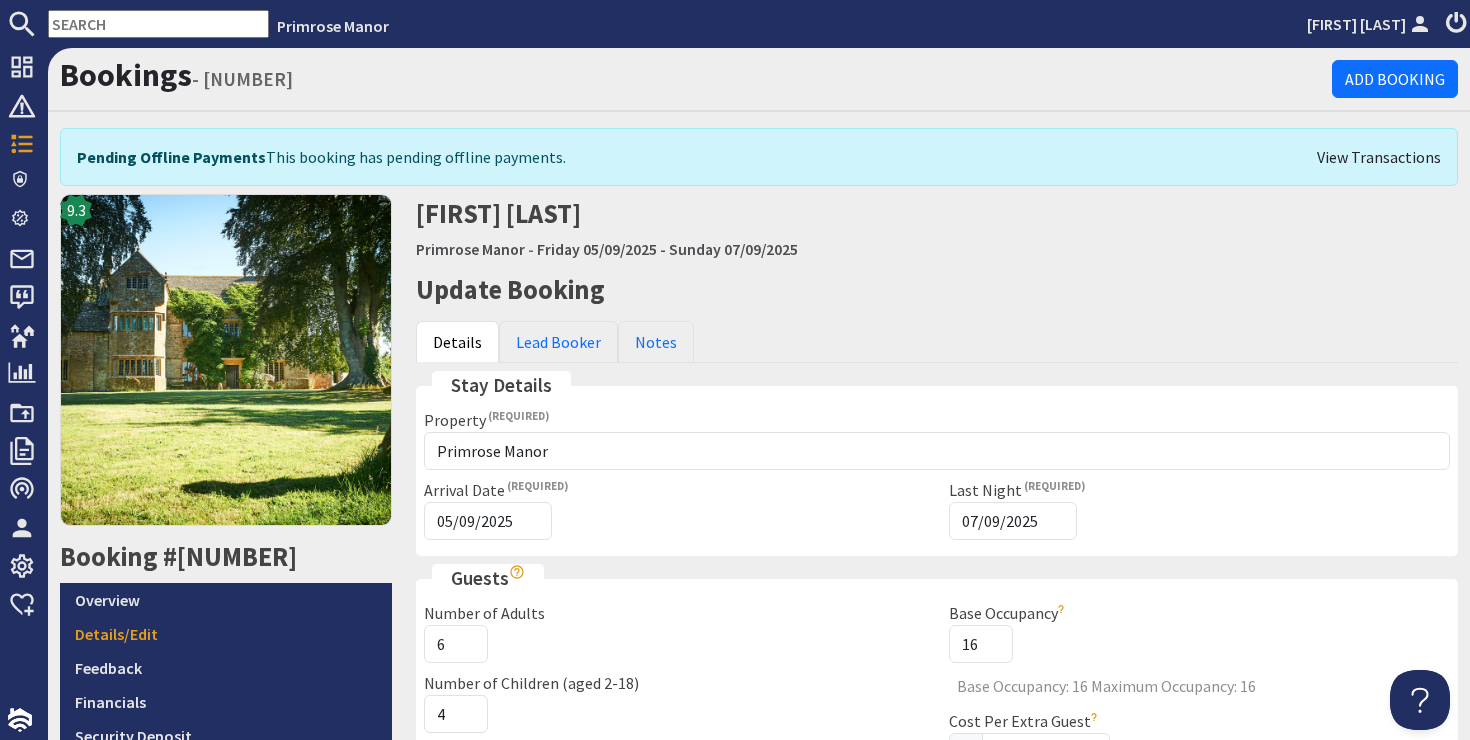 scroll, scrollTop: 0, scrollLeft: 0, axis: both 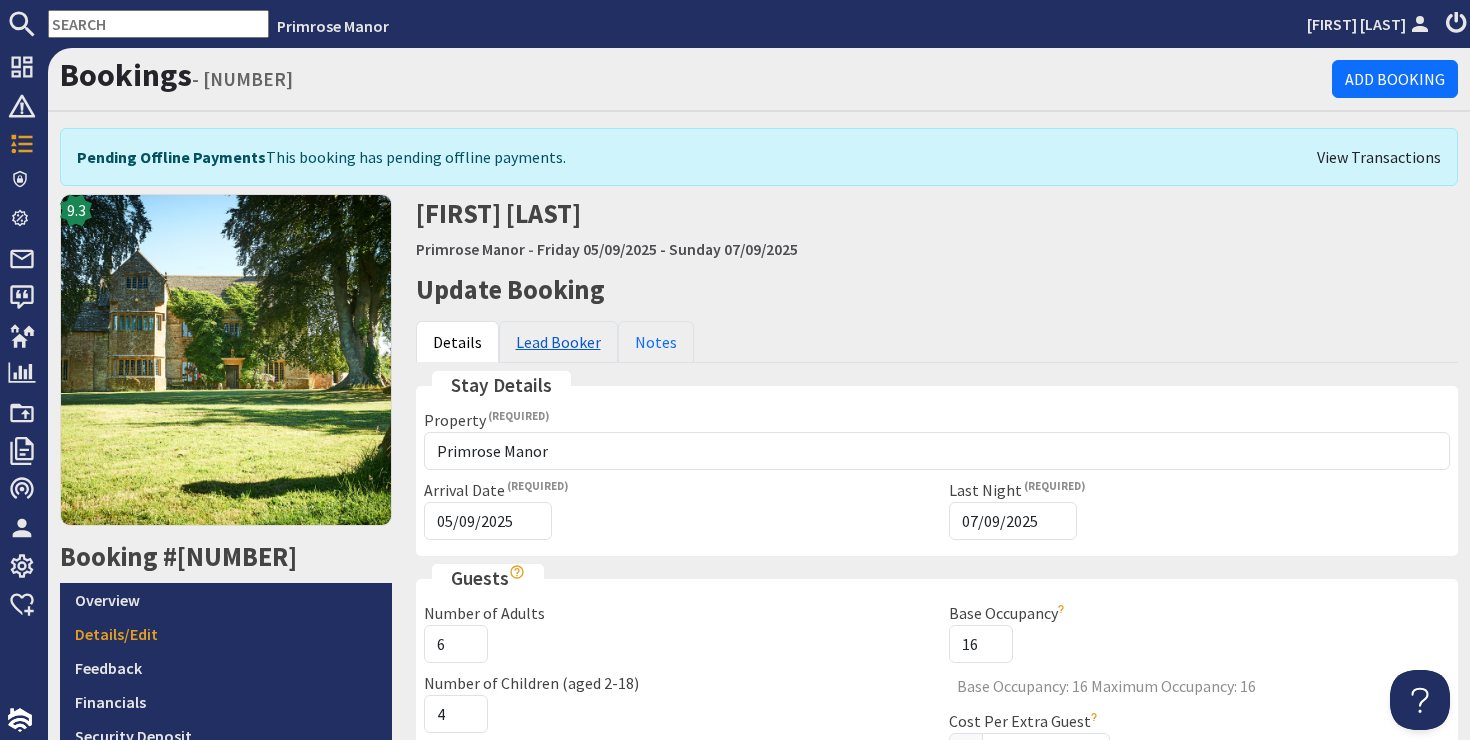 click on "Lead Booker" at bounding box center [558, 342] 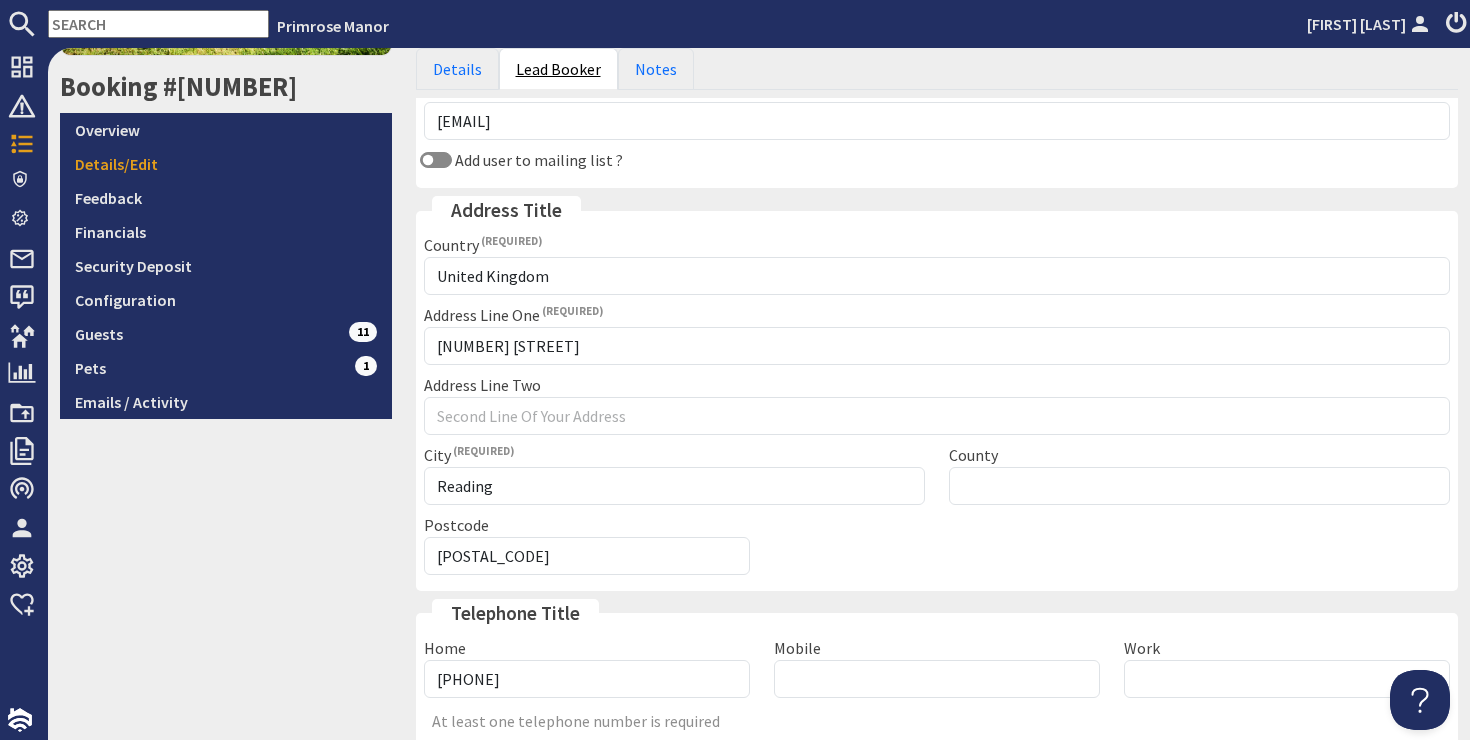 scroll, scrollTop: 476, scrollLeft: 0, axis: vertical 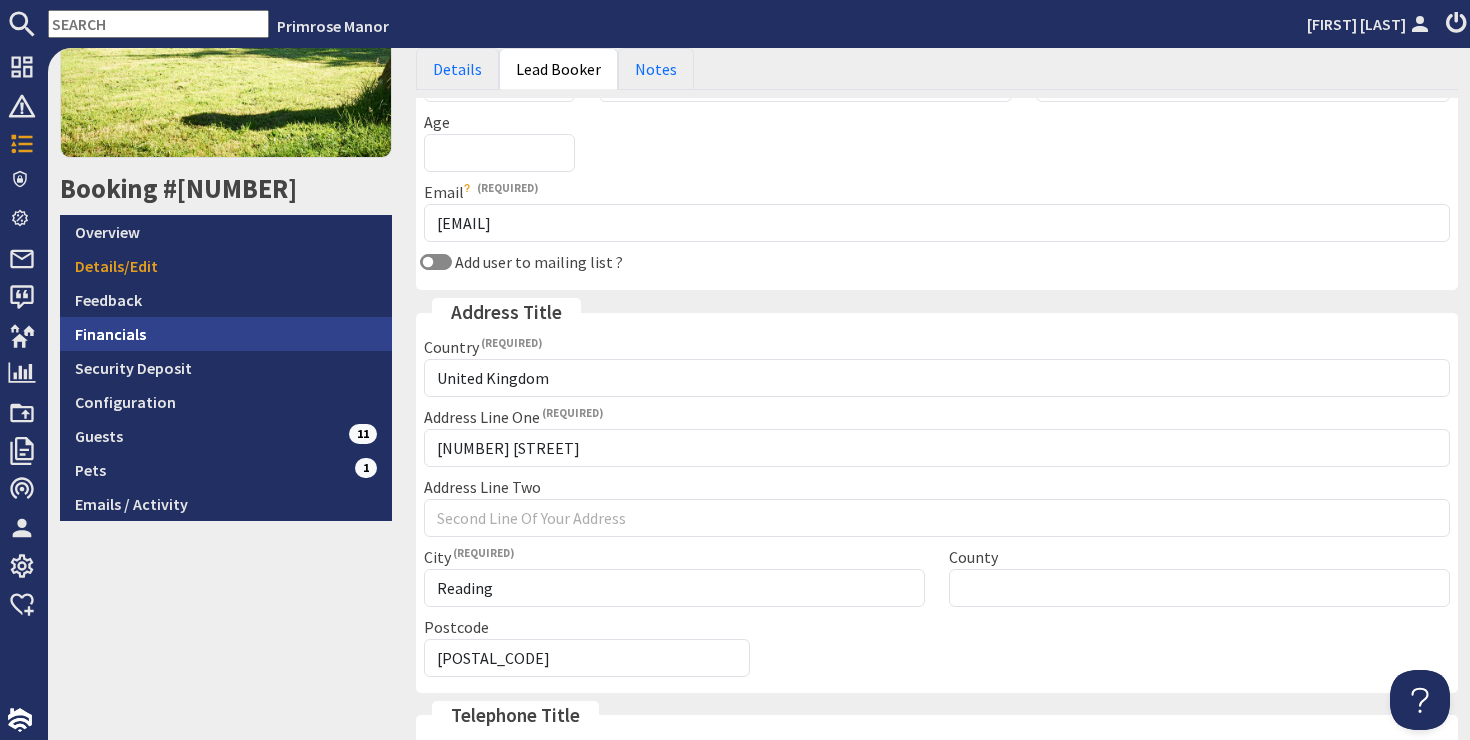 click on "Financials" at bounding box center (226, 334) 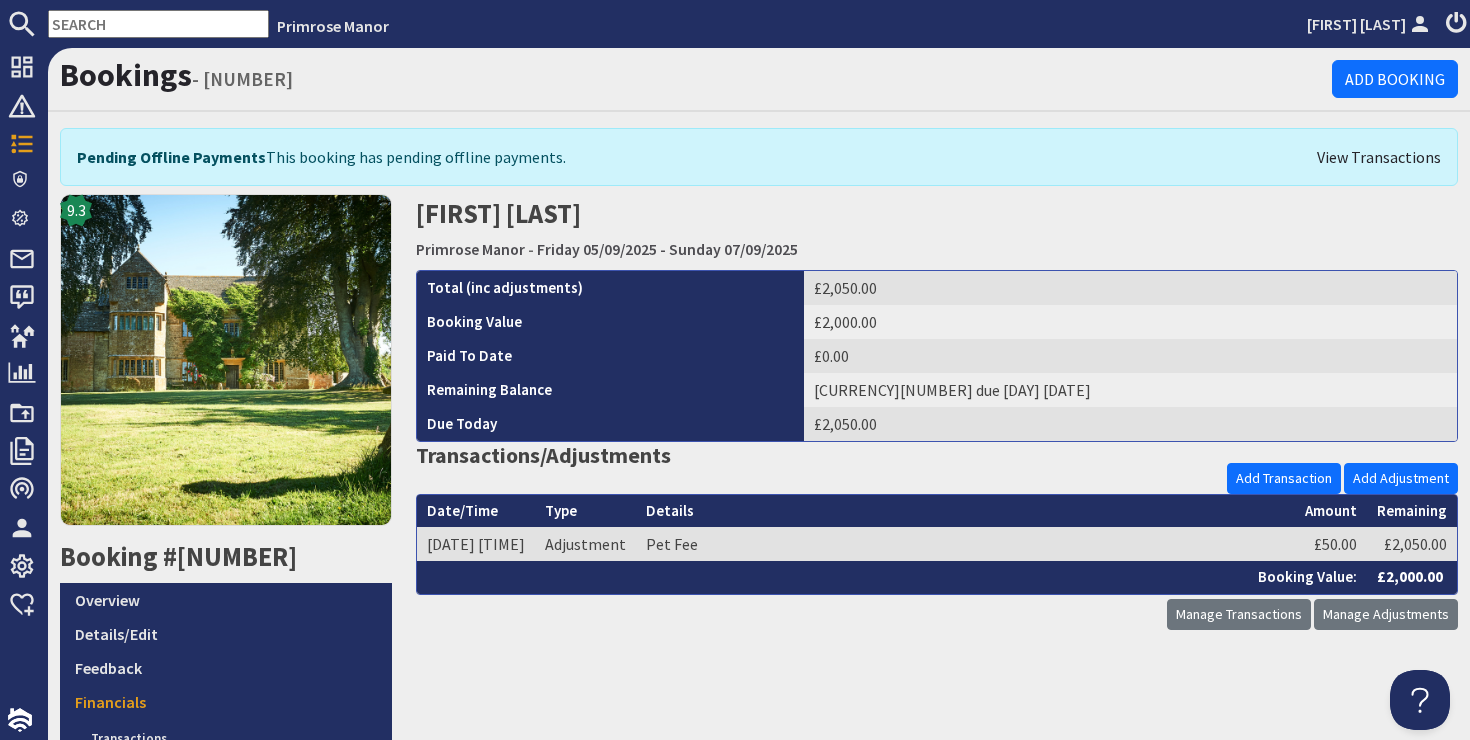 scroll, scrollTop: 0, scrollLeft: 0, axis: both 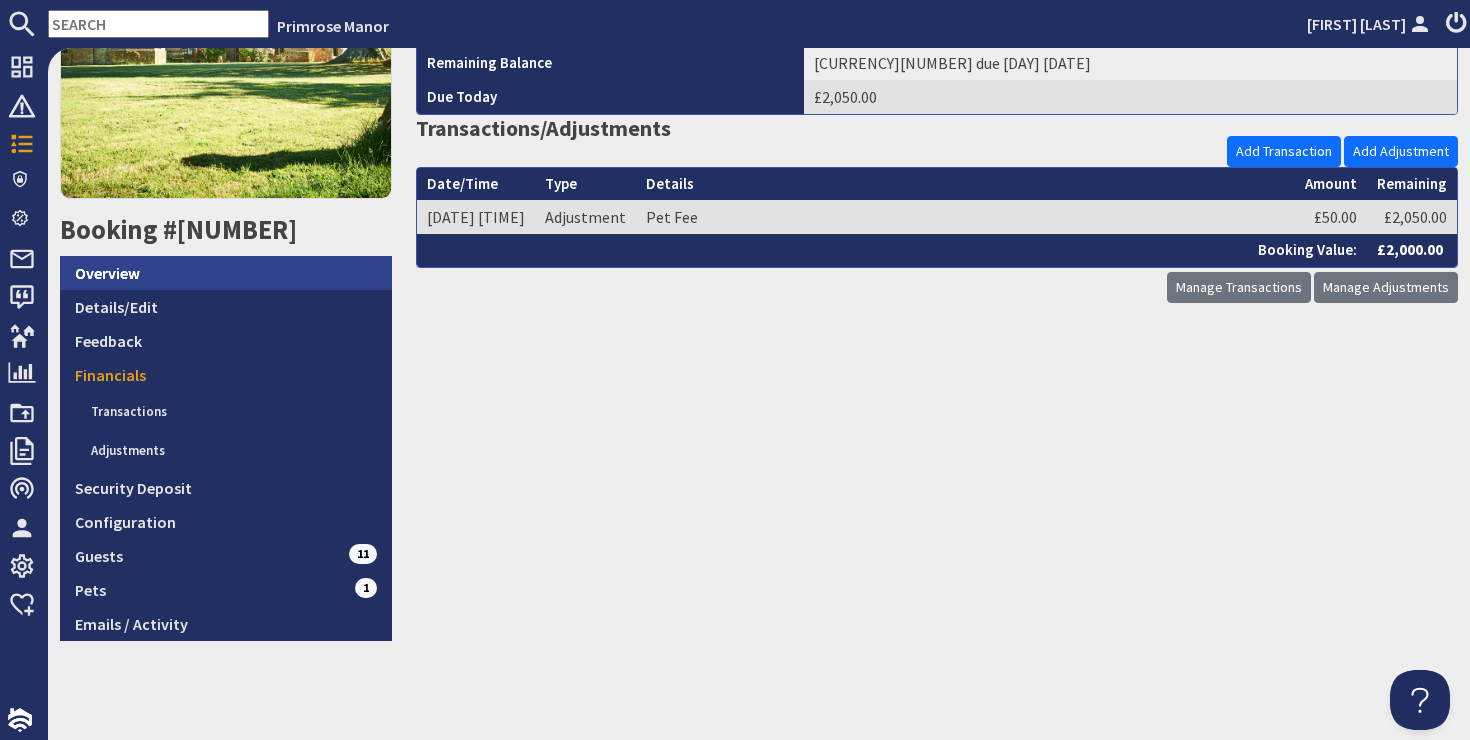 click on "Overview" at bounding box center [226, 273] 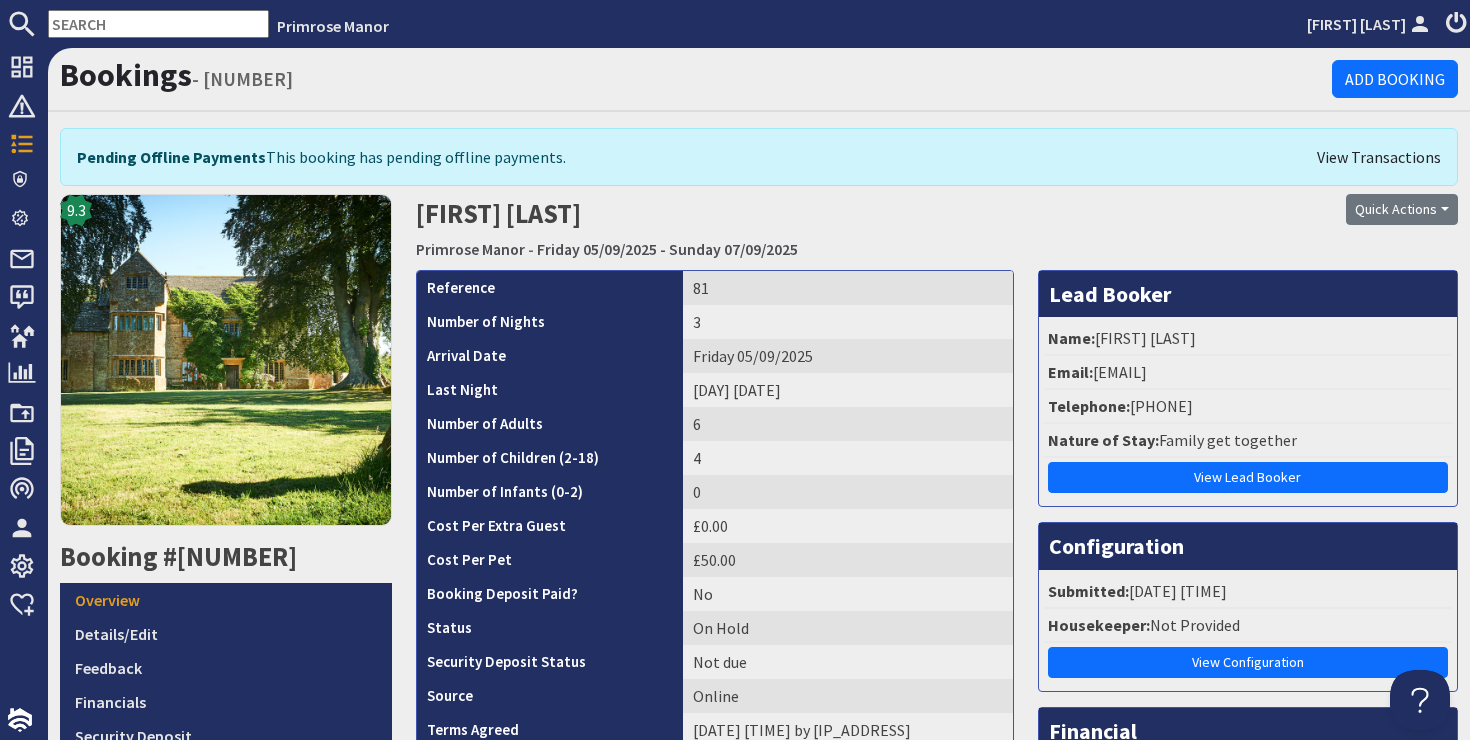 scroll, scrollTop: 0, scrollLeft: 0, axis: both 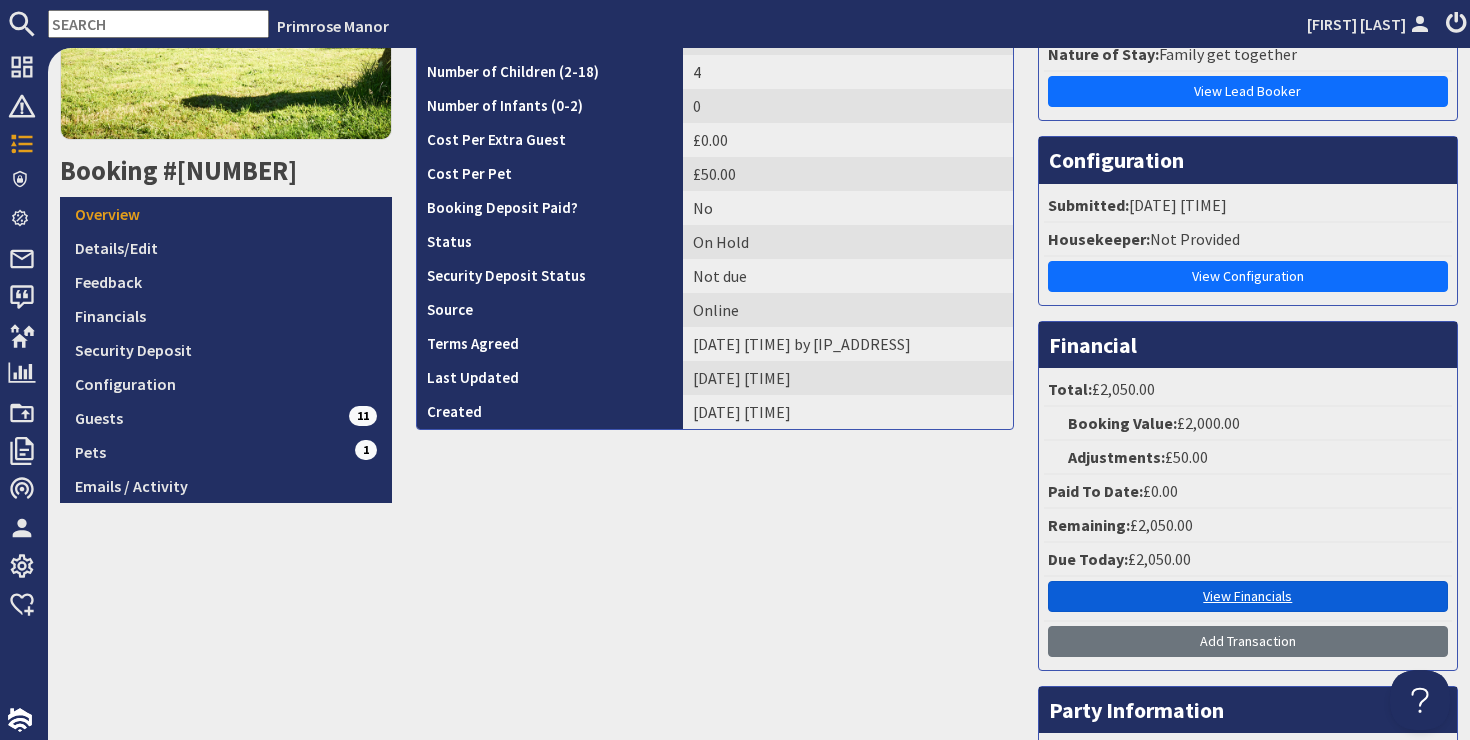 click on "View Financials" at bounding box center [1248, 596] 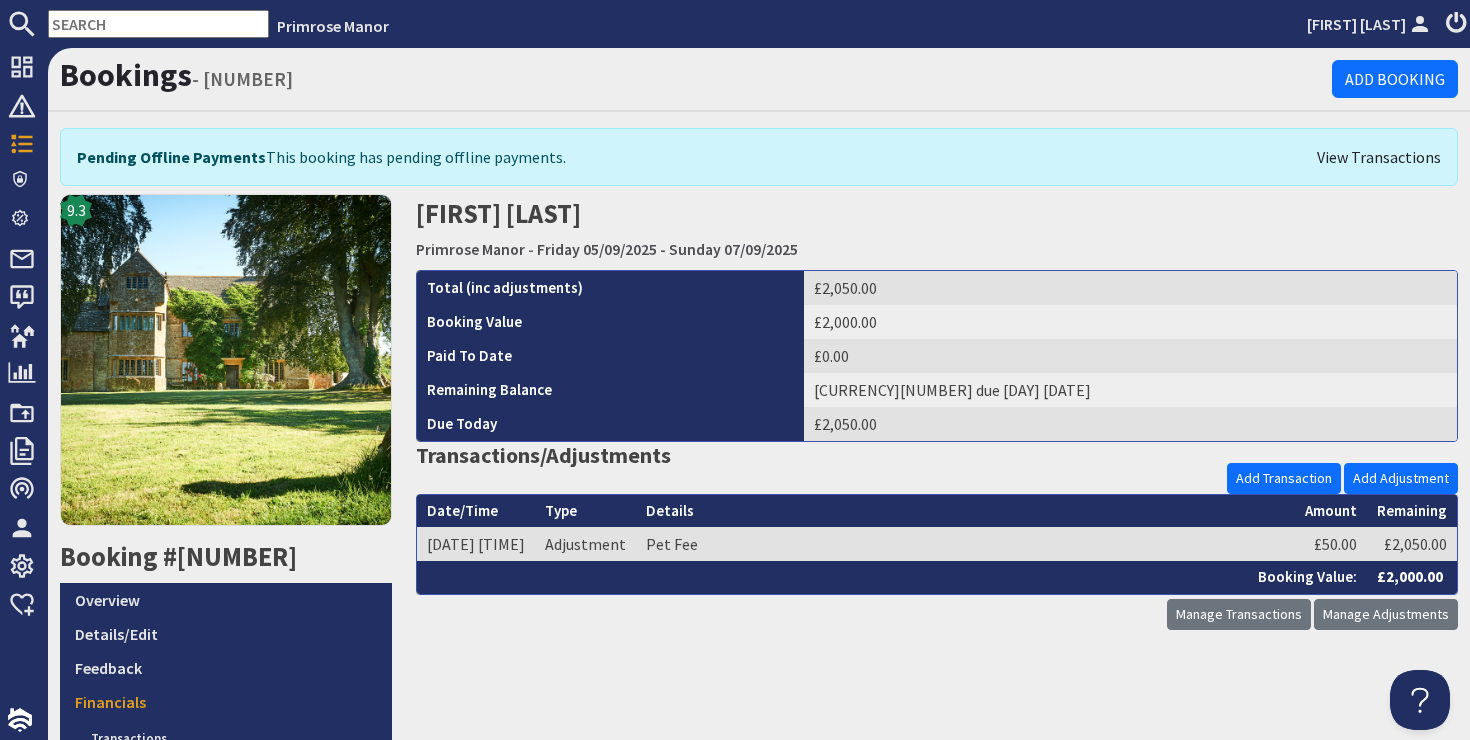 scroll, scrollTop: 0, scrollLeft: 0, axis: both 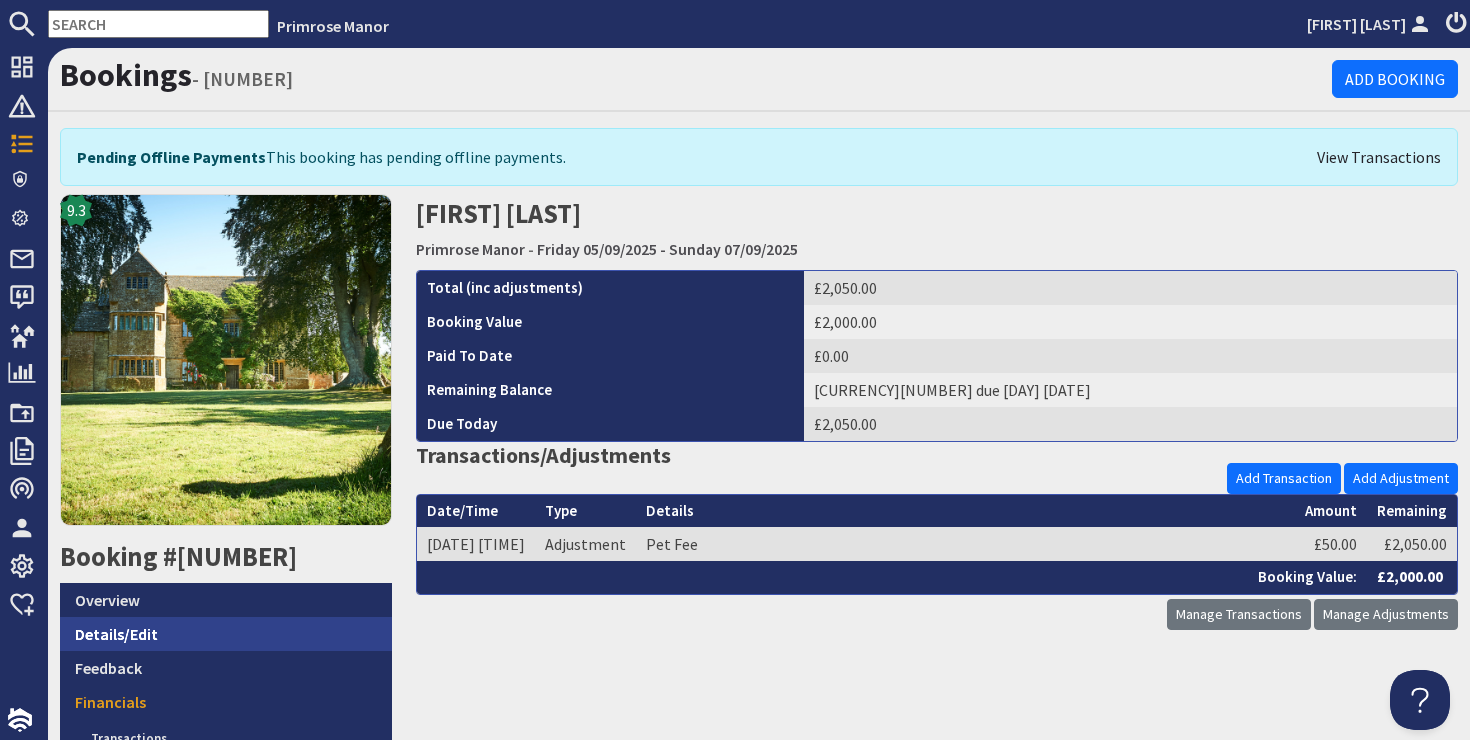 click on "Details/Edit" at bounding box center (226, 634) 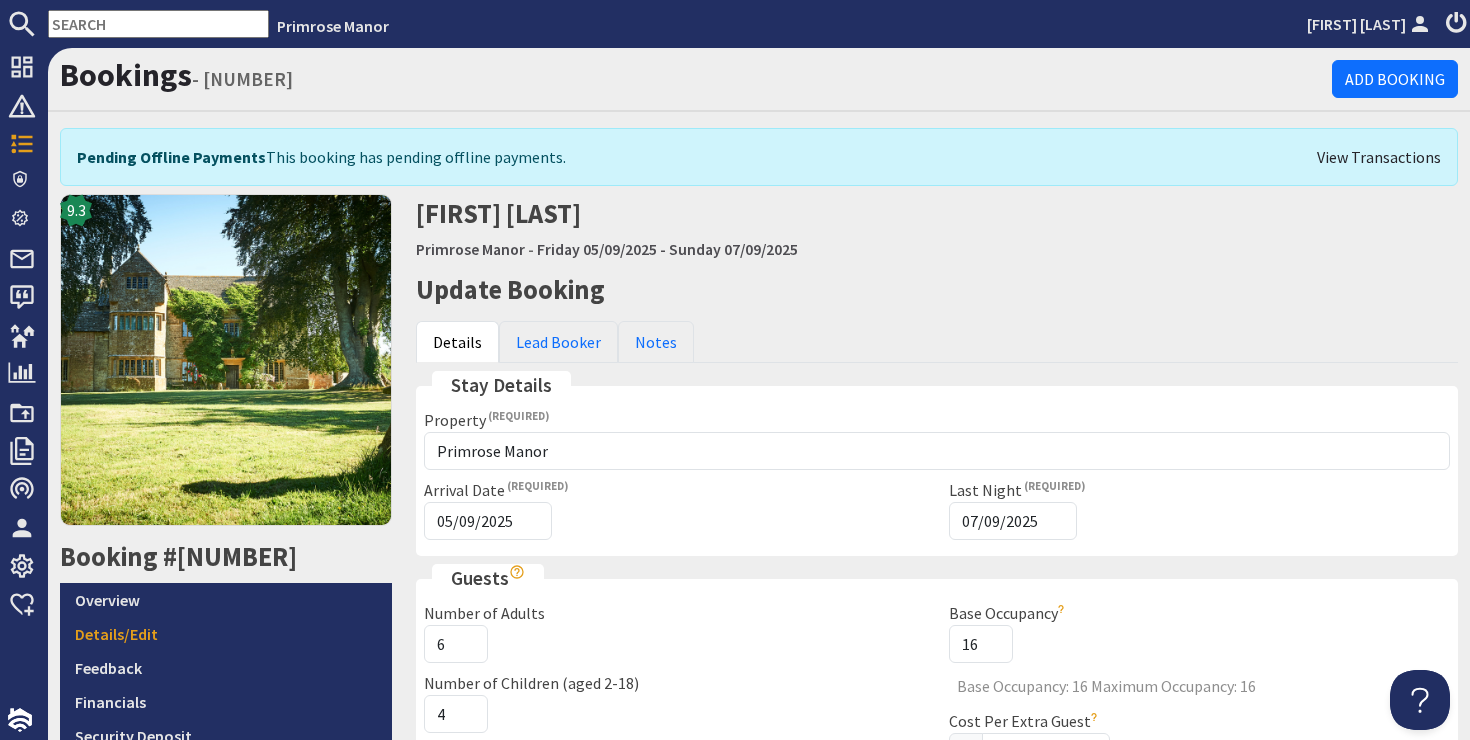 scroll, scrollTop: 0, scrollLeft: 0, axis: both 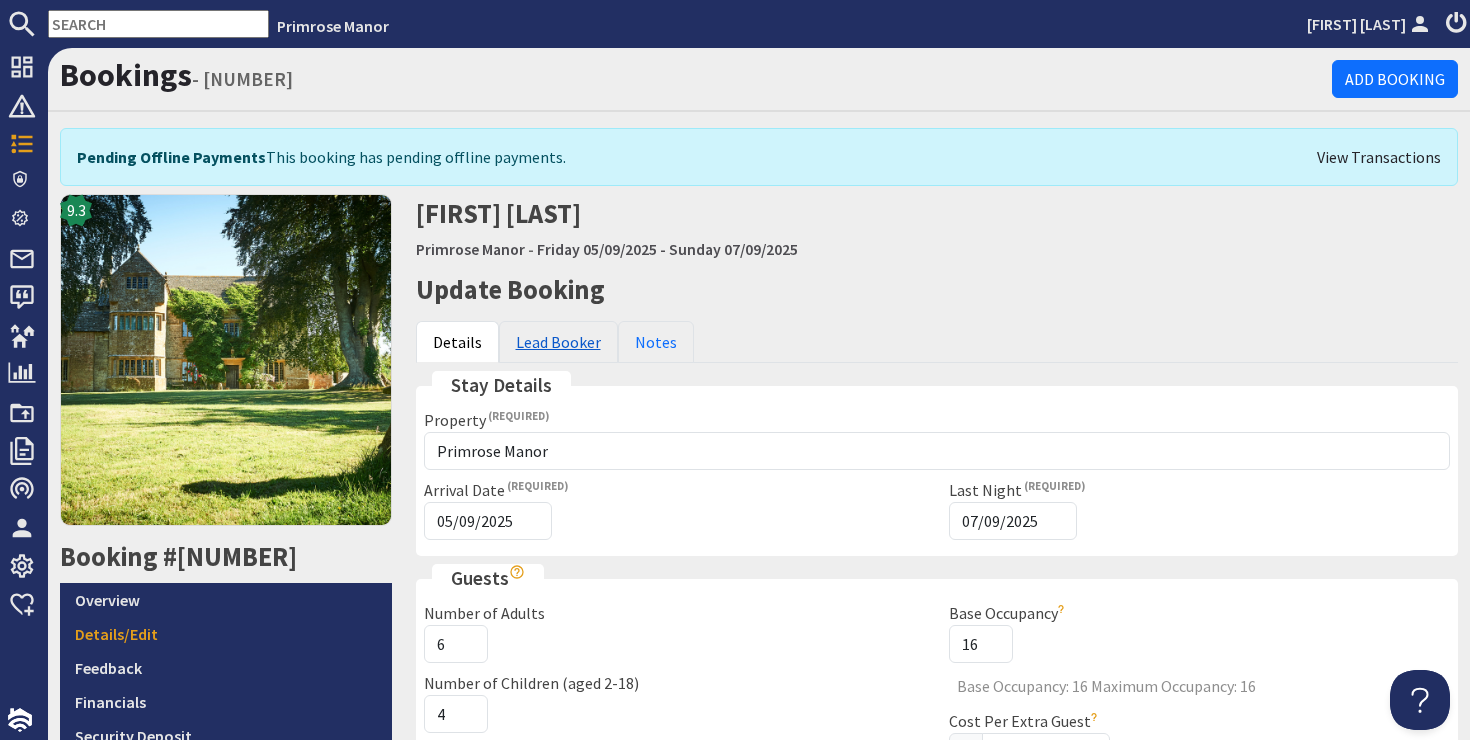 click on "Lead Booker" at bounding box center (558, 342) 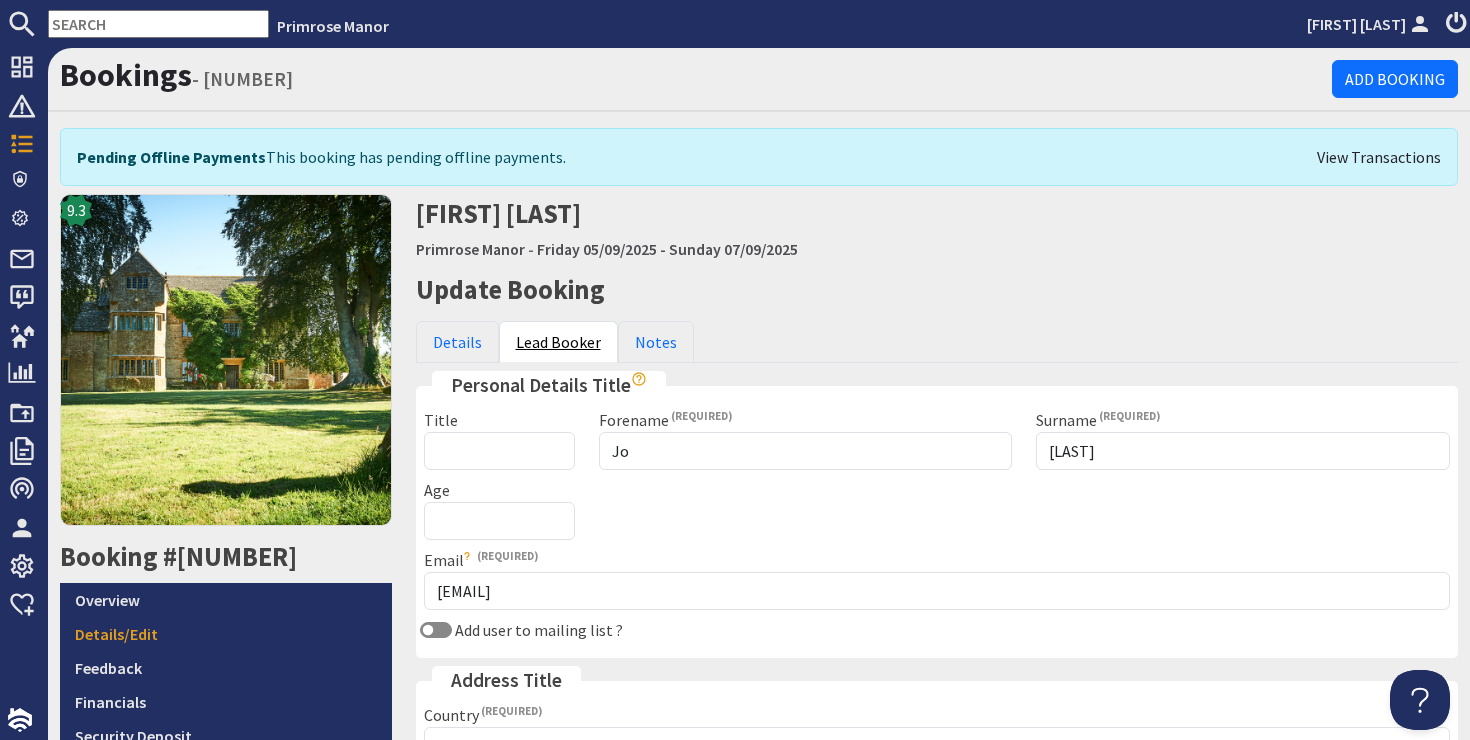 click on "Lead Booker" at bounding box center (558, 342) 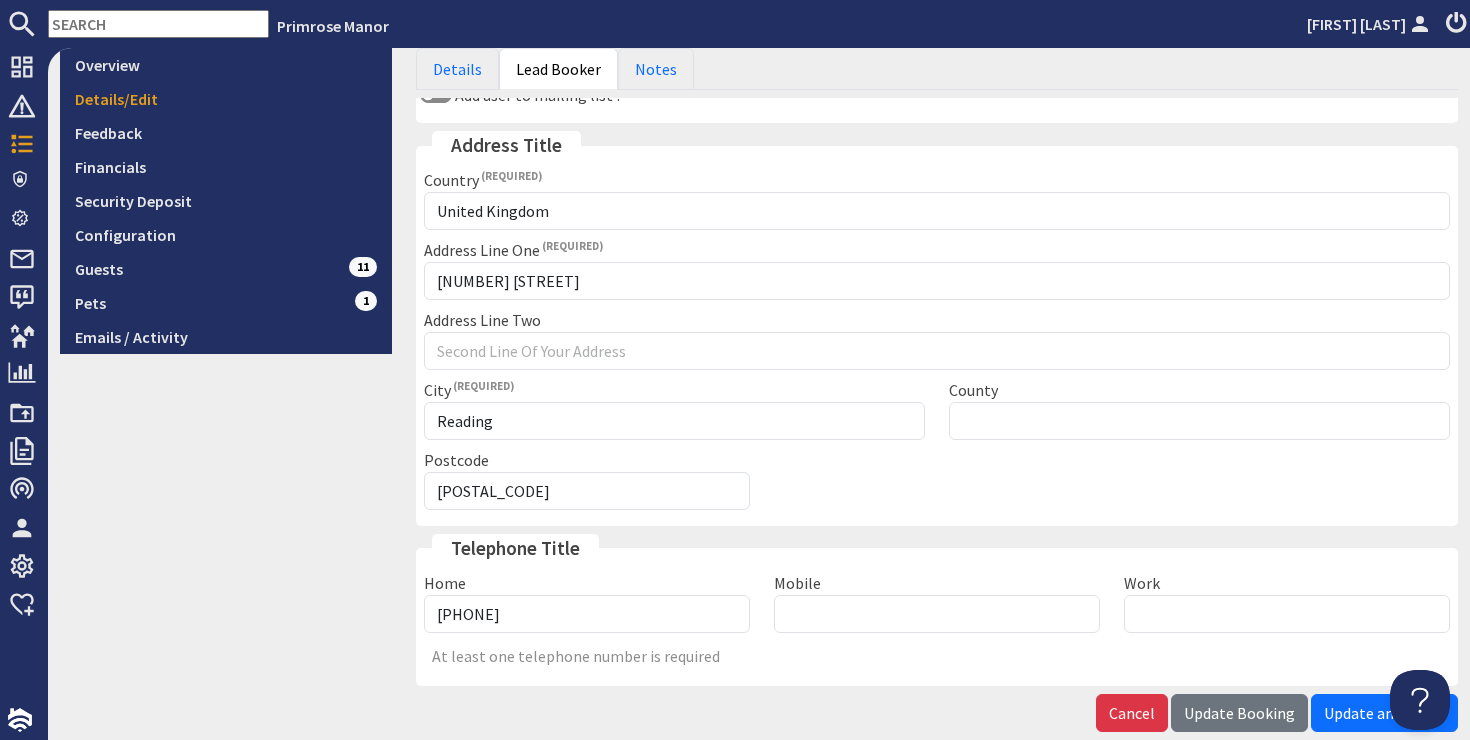scroll, scrollTop: 637, scrollLeft: 0, axis: vertical 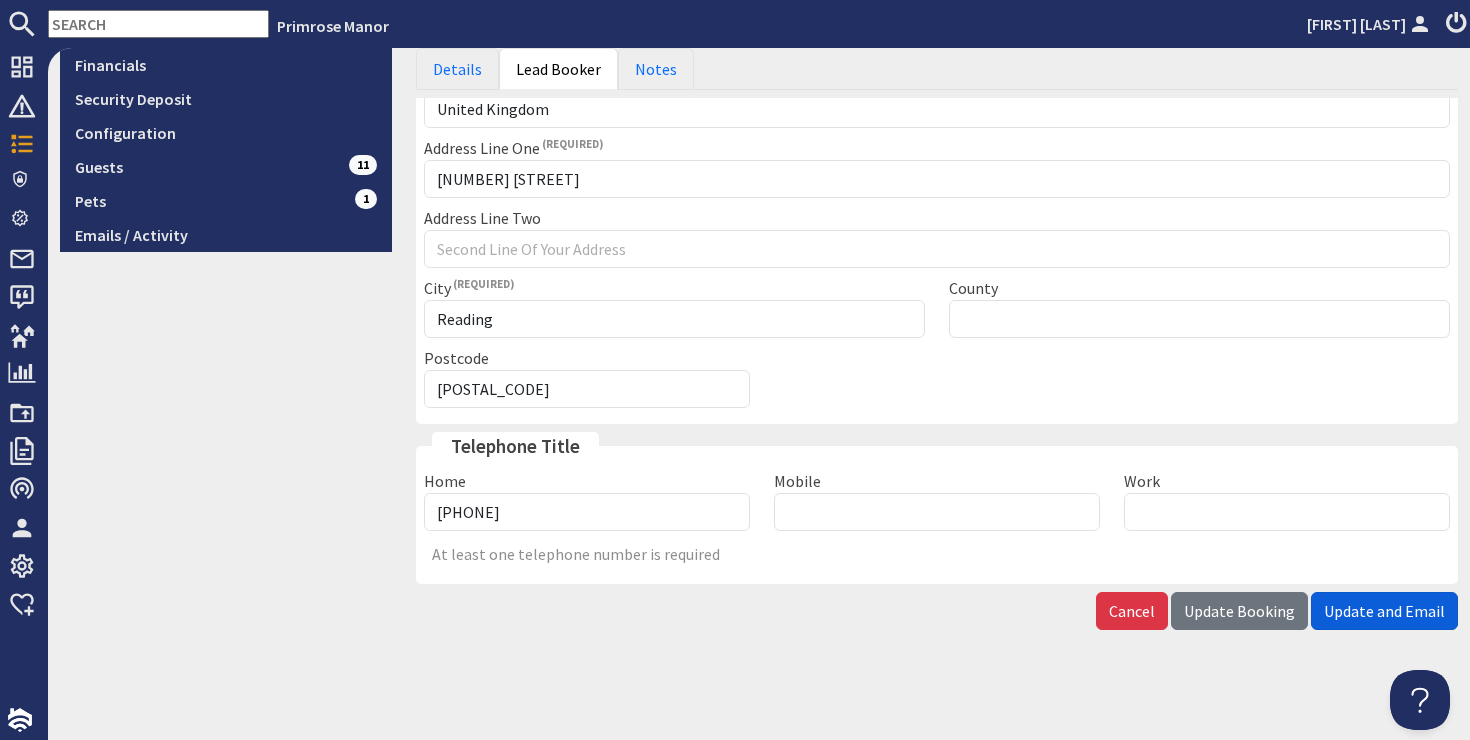 click on "Update and Email" at bounding box center [1384, 611] 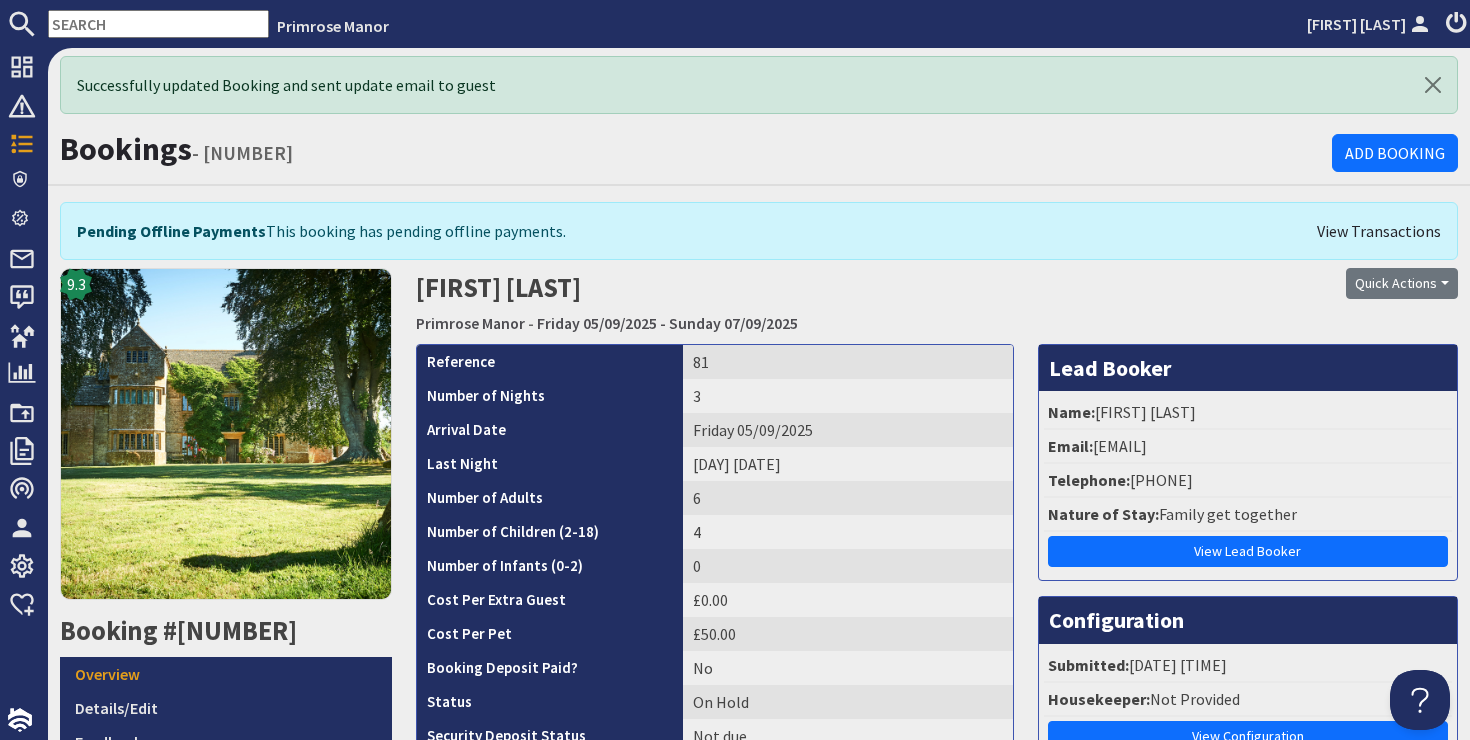 scroll, scrollTop: 0, scrollLeft: 0, axis: both 